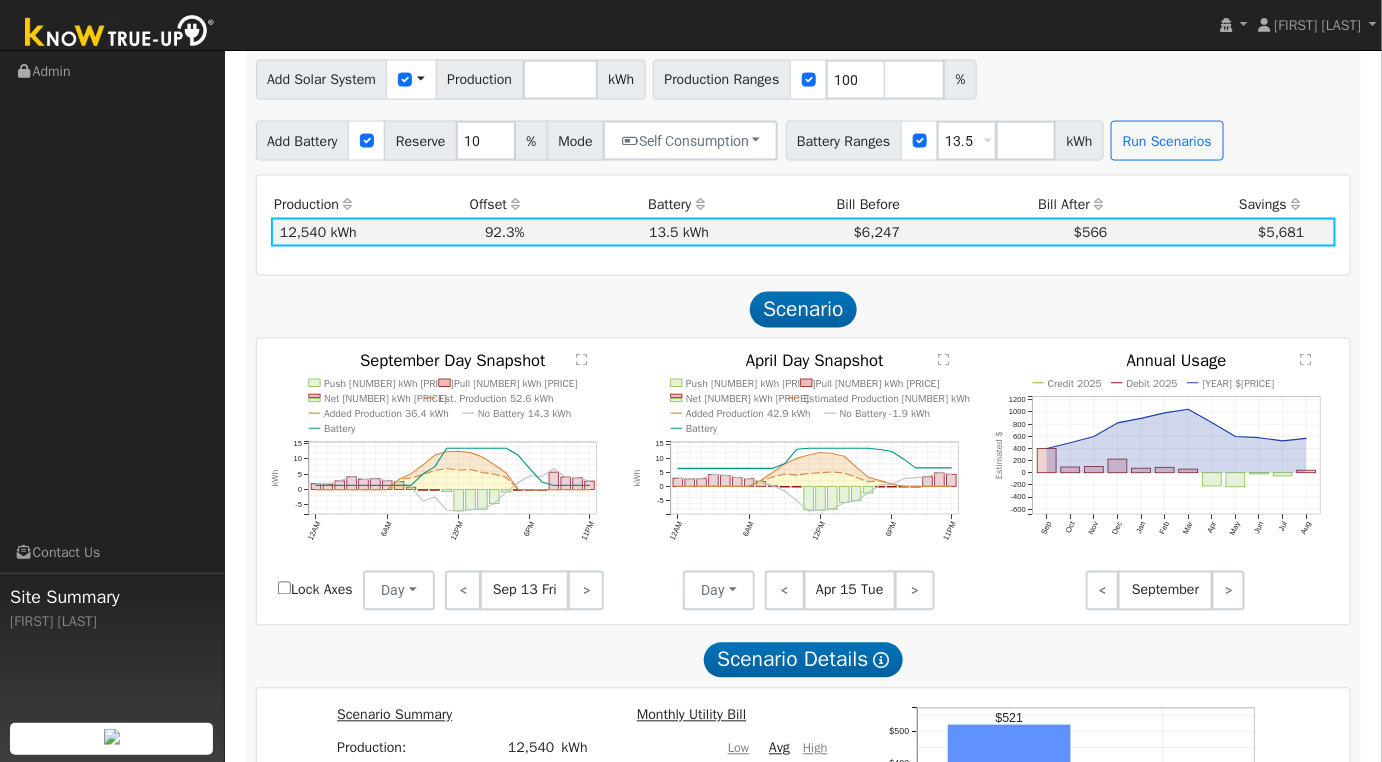 scroll, scrollTop: 666, scrollLeft: 0, axis: vertical 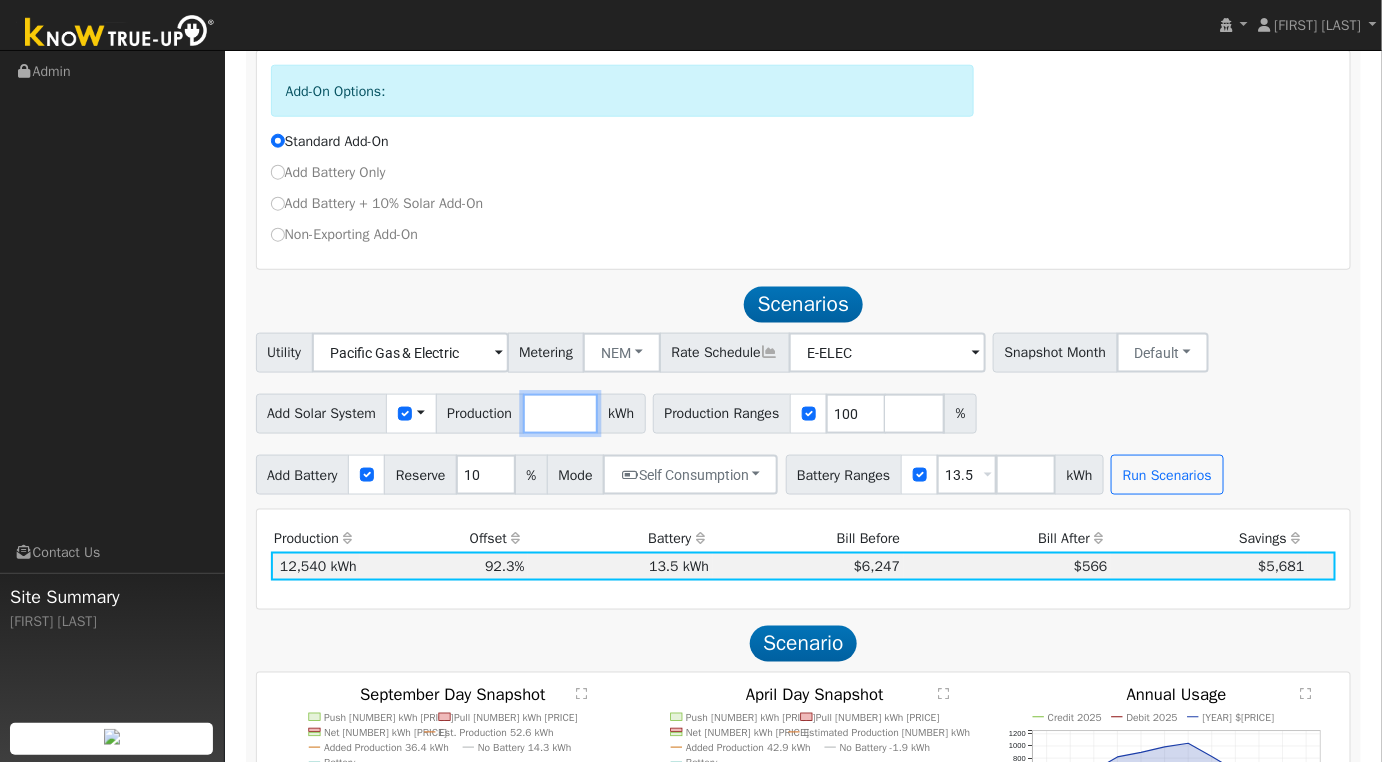 click on "[POSTAL_CODE]" at bounding box center (560, 414) 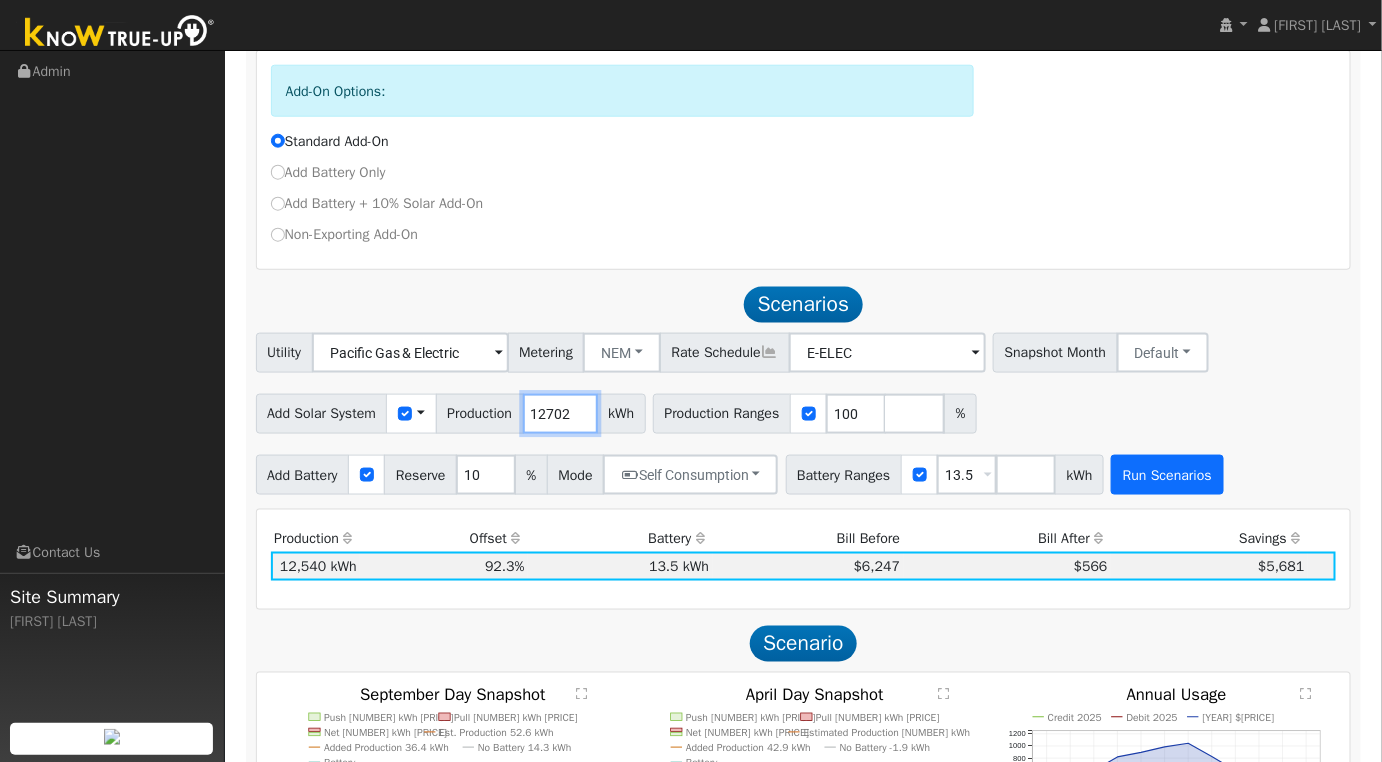 type on "12702" 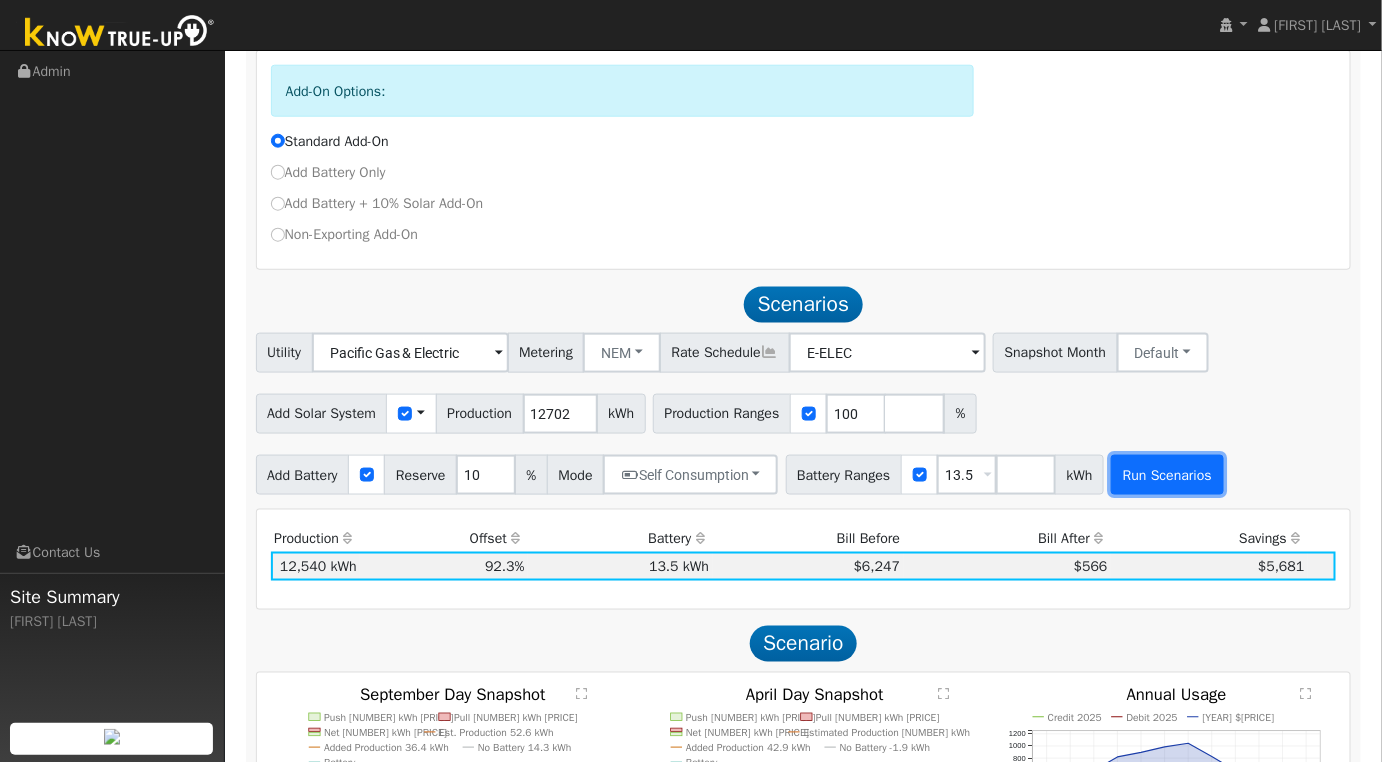 click on "Run Scenarios" at bounding box center (1167, 475) 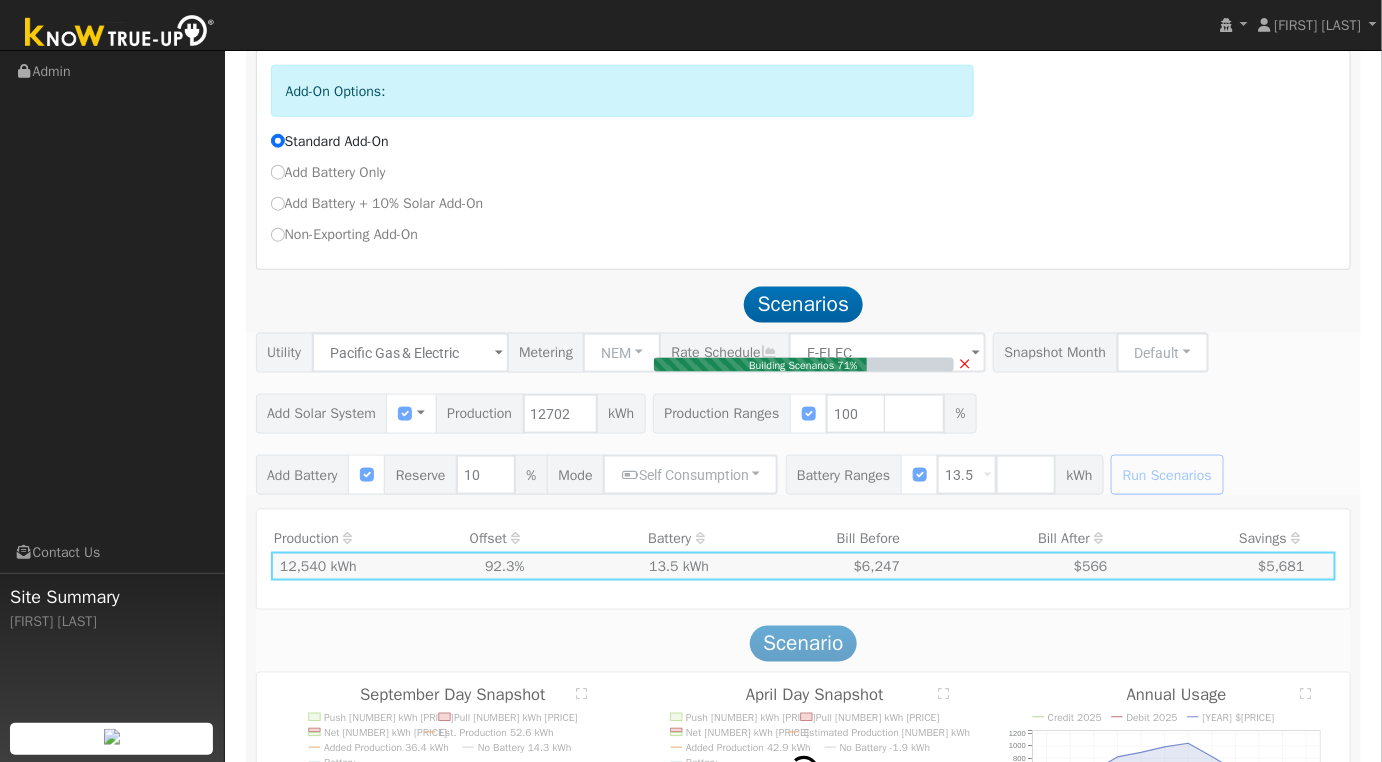 type 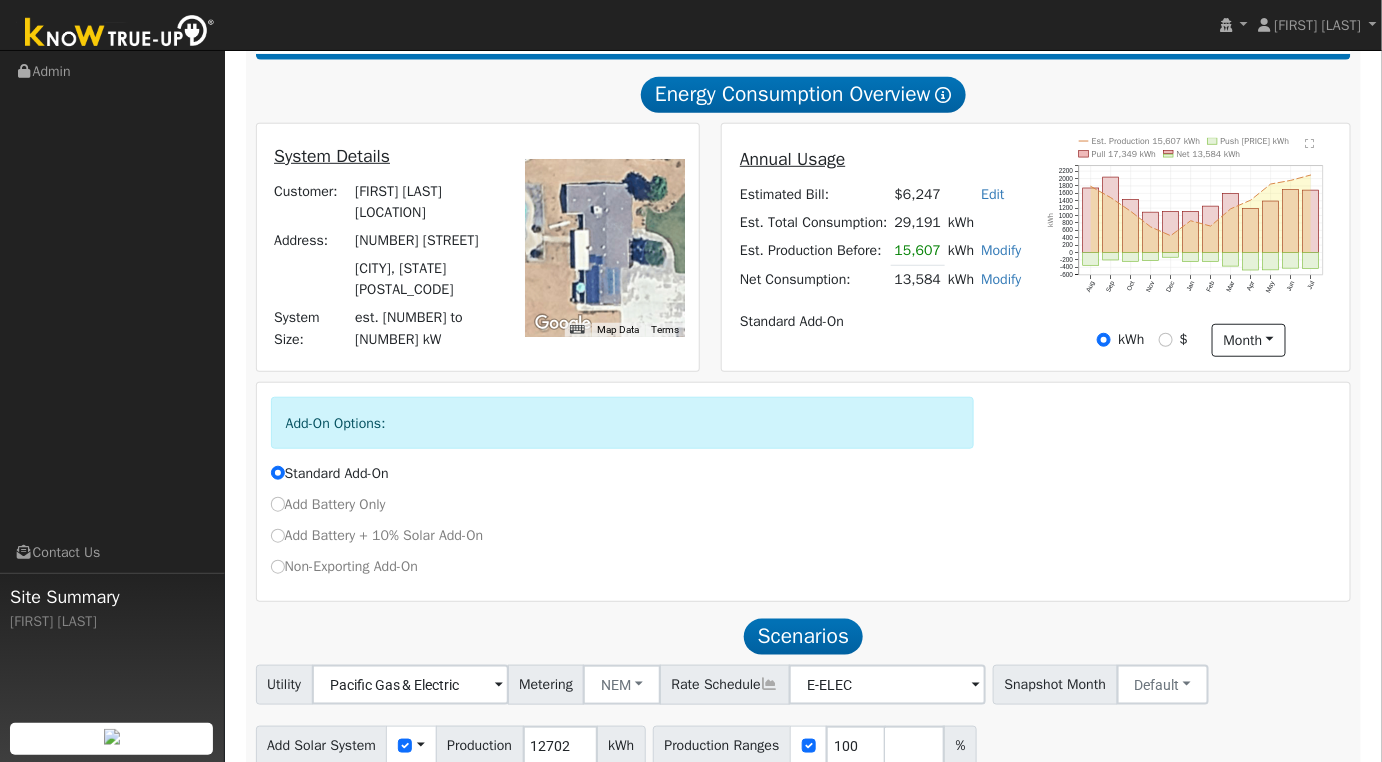 scroll, scrollTop: 0, scrollLeft: 0, axis: both 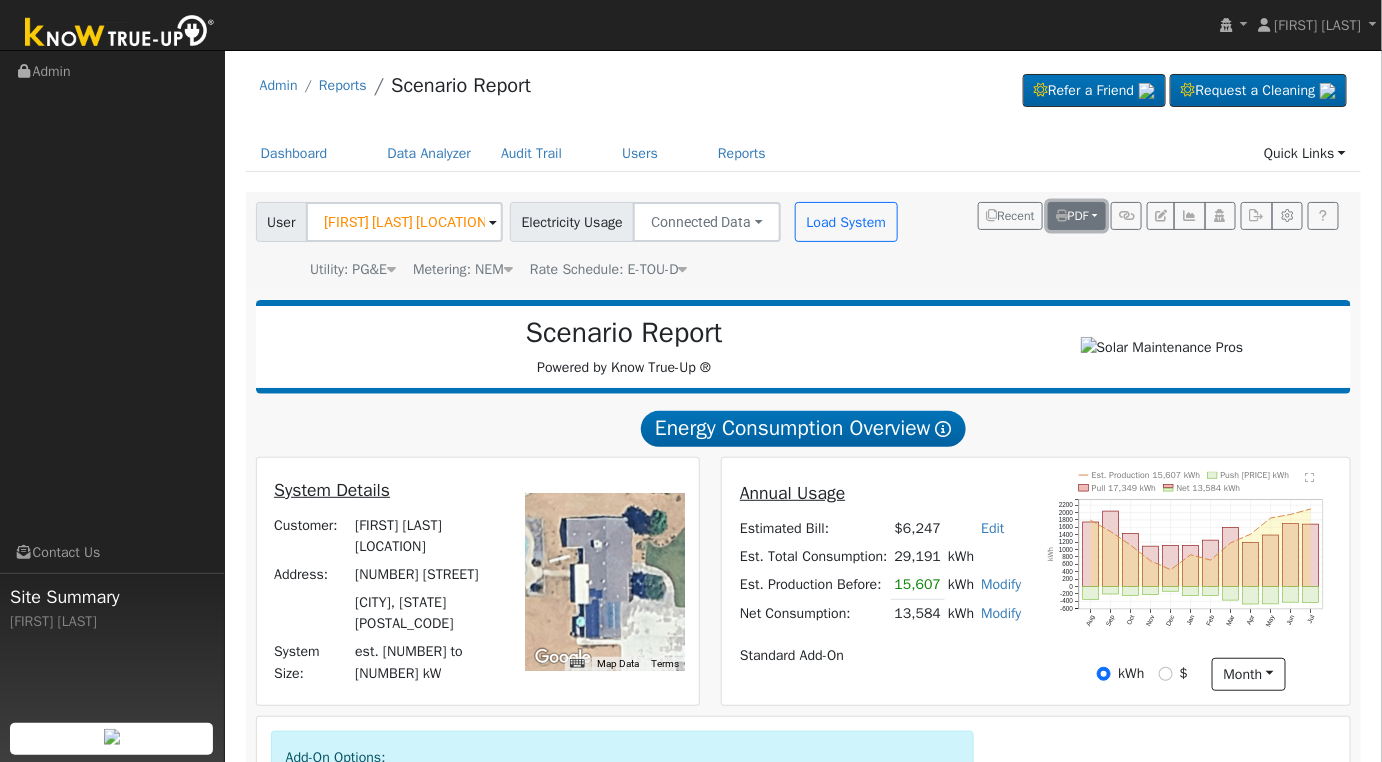 click on "PDF" at bounding box center (1077, 216) 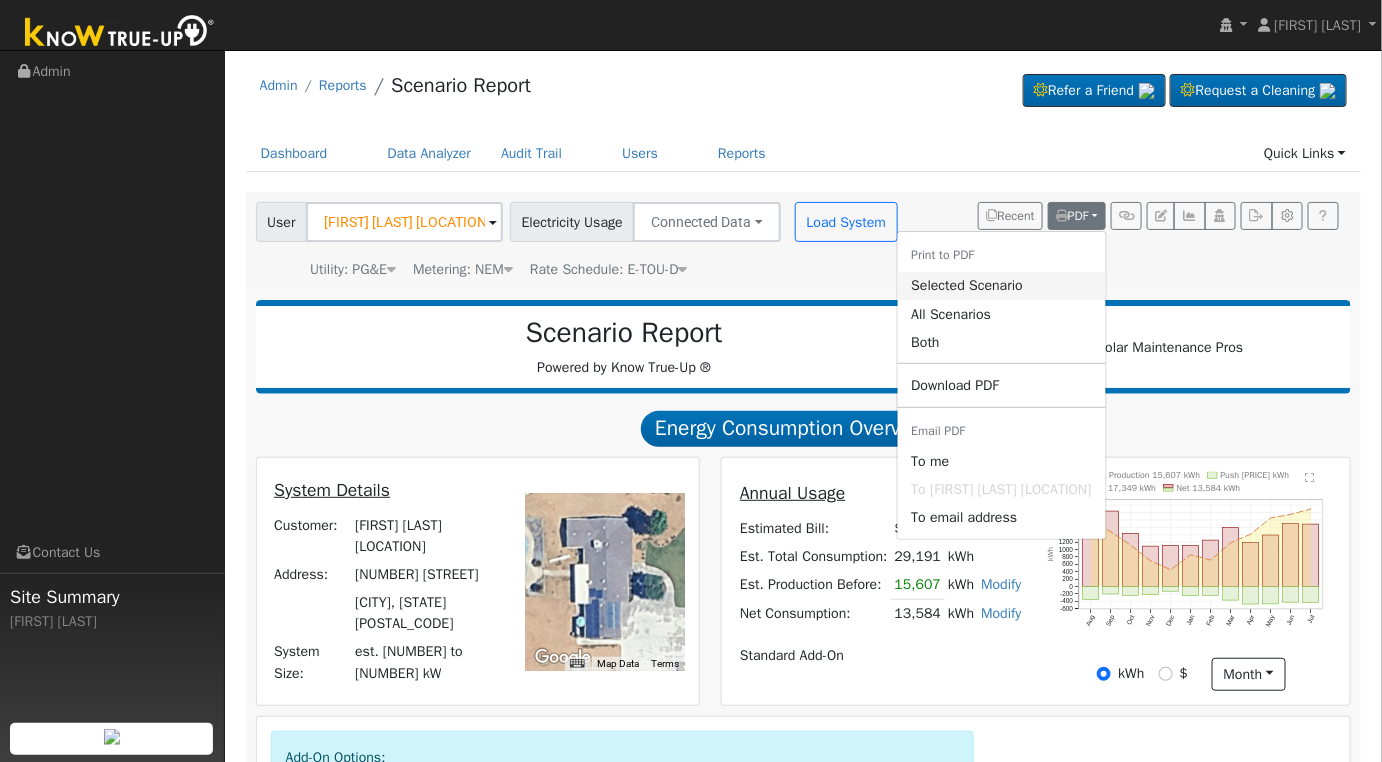 click on "Selected Scenario" at bounding box center [1001, 286] 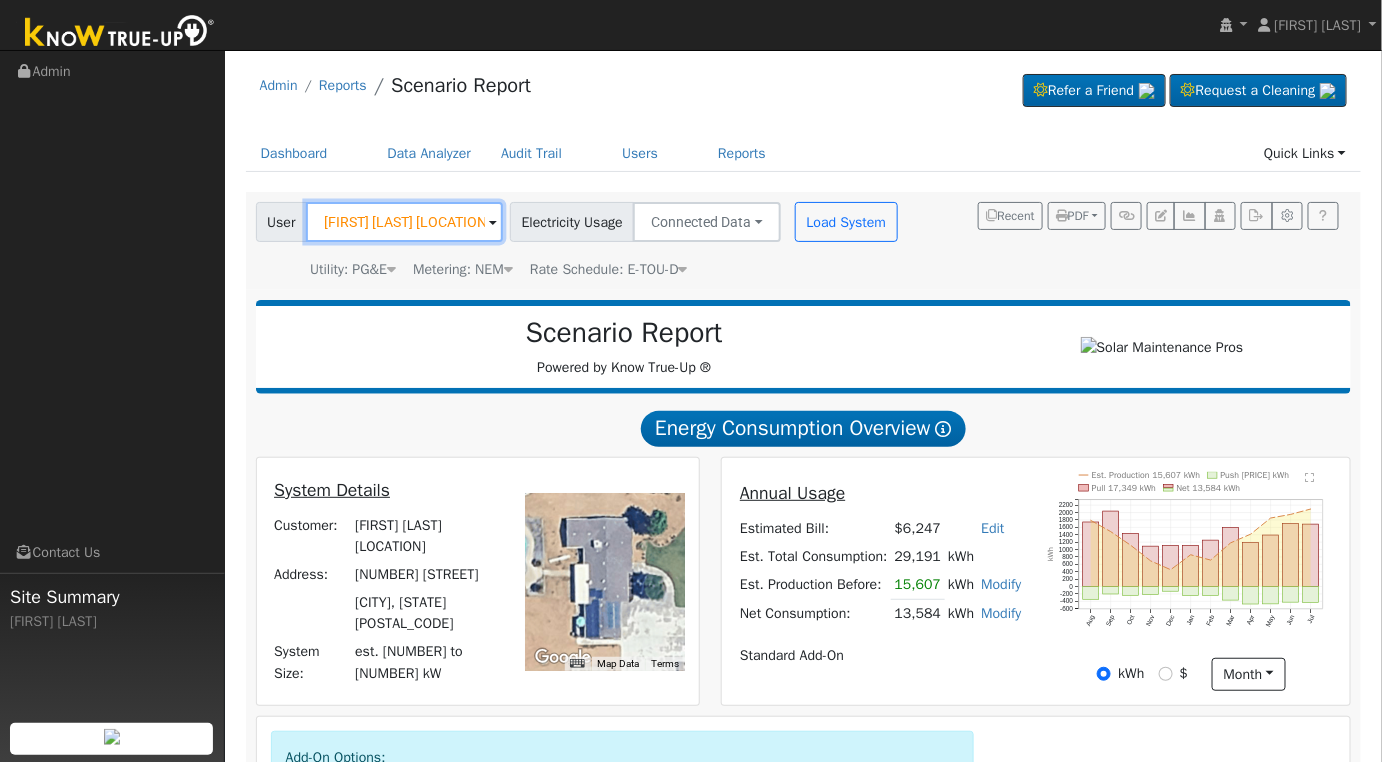 click on "[FIRST] [LAST] [LOCATION]" at bounding box center [404, 222] 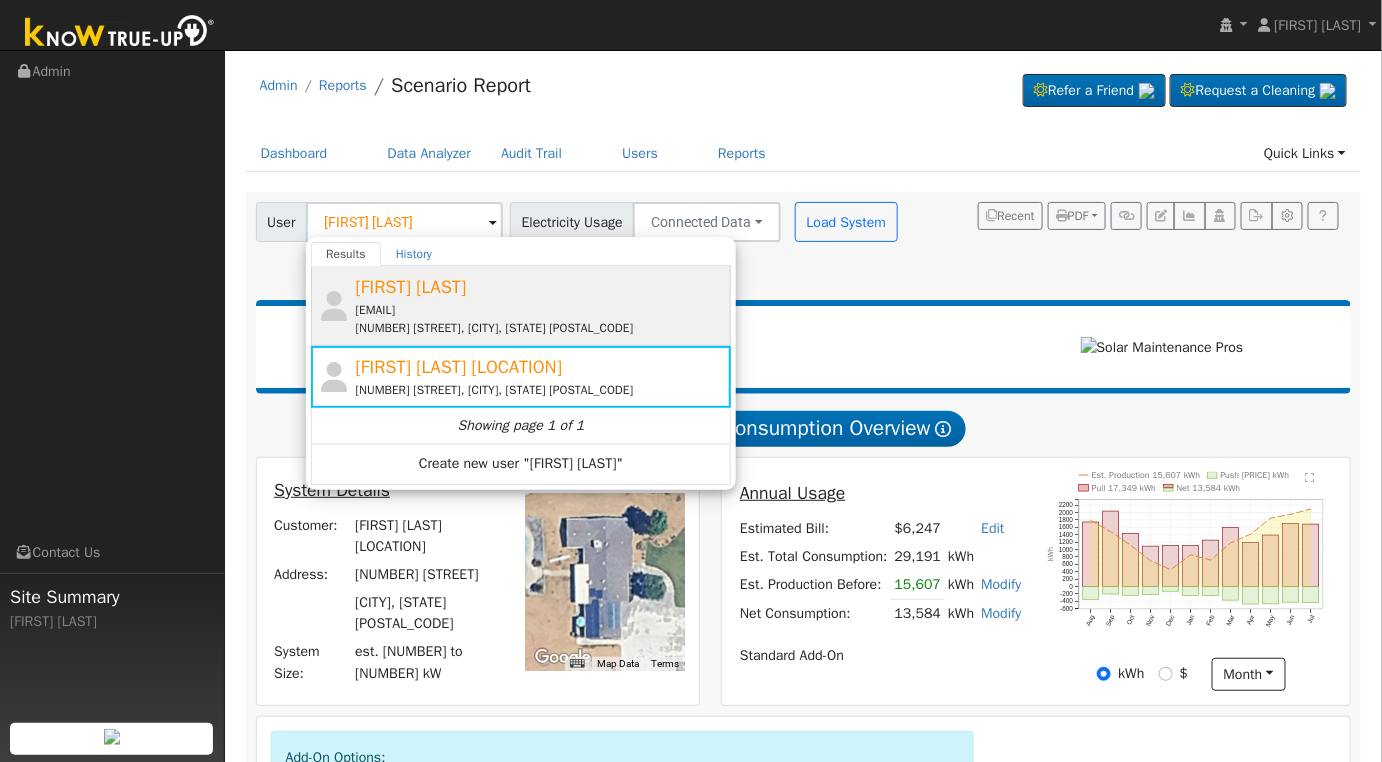 click on "[FIRST] [LAST] [EMAIL] [NUMBER] [STREET], [CITY], [STATE] [POSTAL_CODE]" at bounding box center [541, 305] 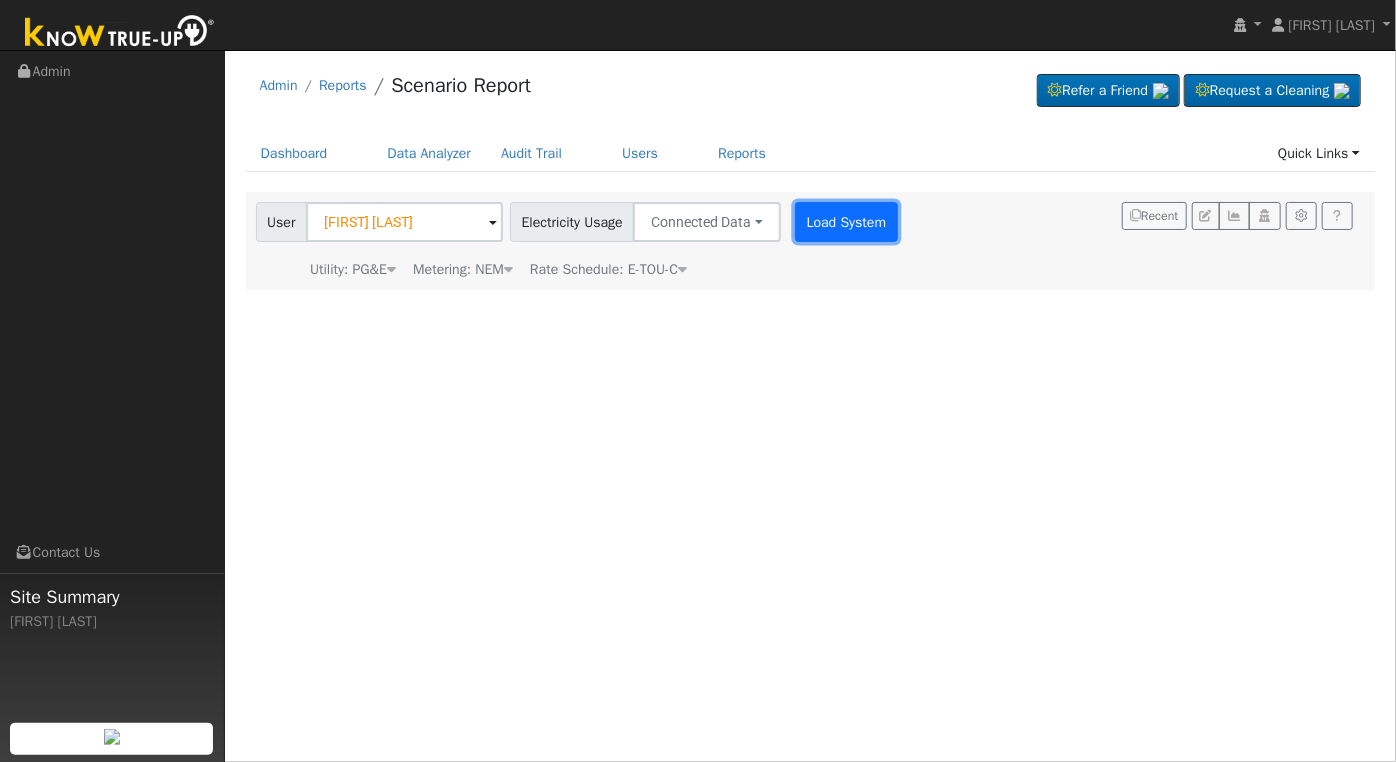 click on "Load System" at bounding box center (846, 222) 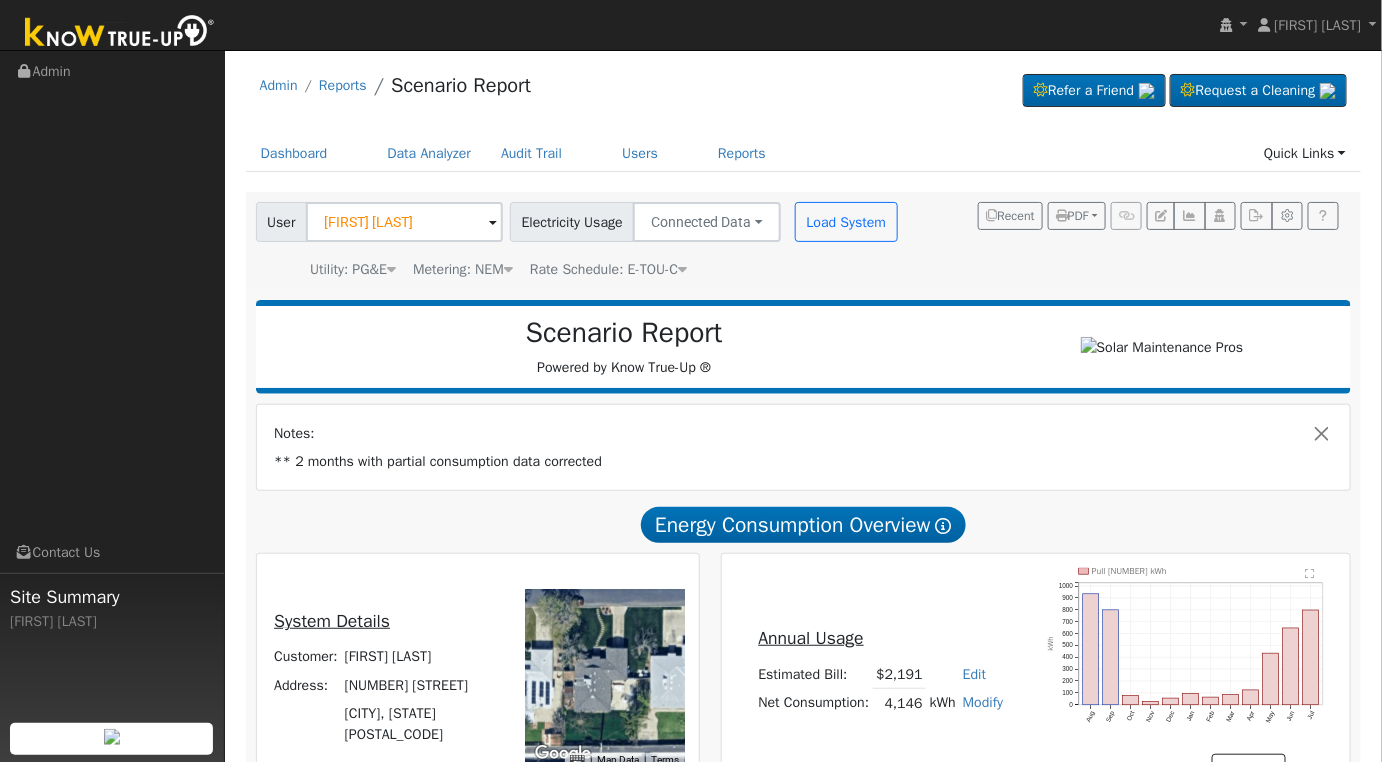 scroll, scrollTop: 338, scrollLeft: 0, axis: vertical 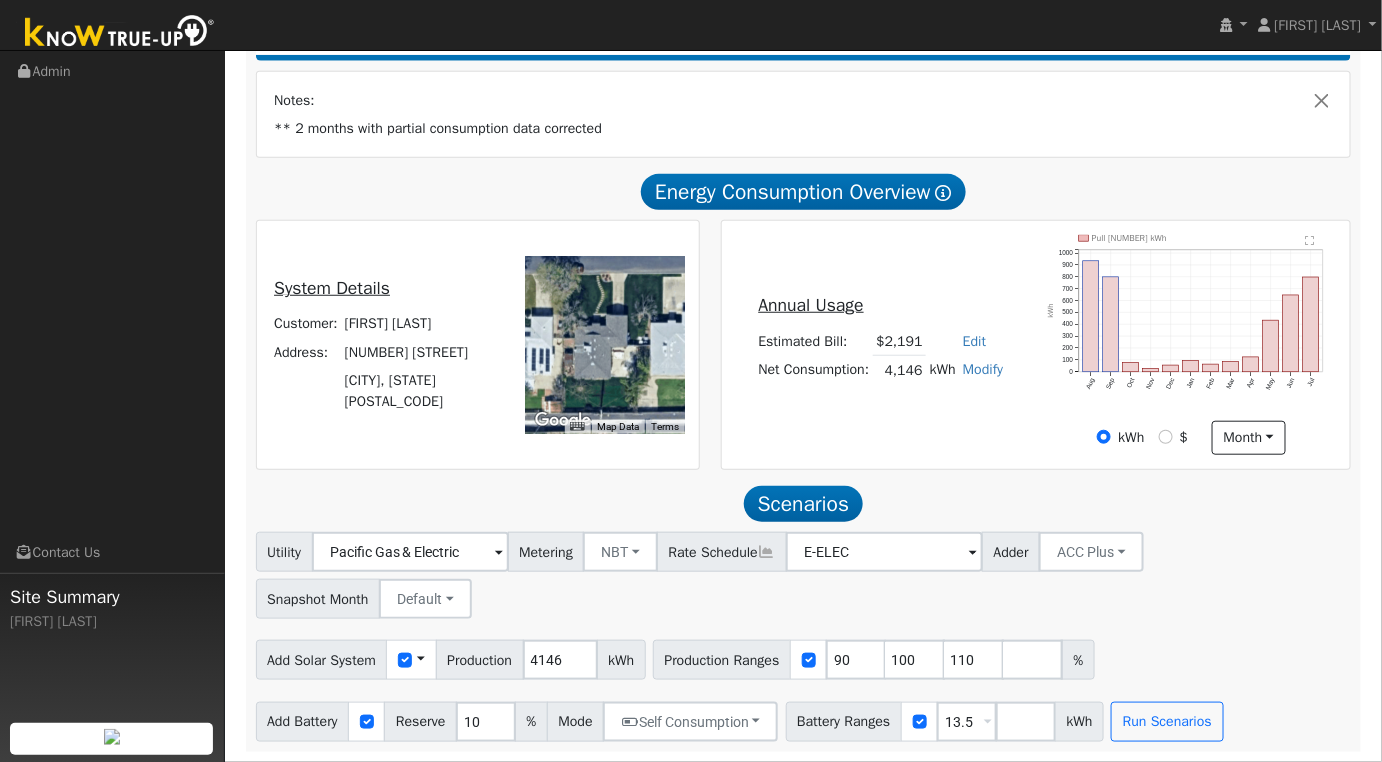click on "Modify" at bounding box center [983, 369] 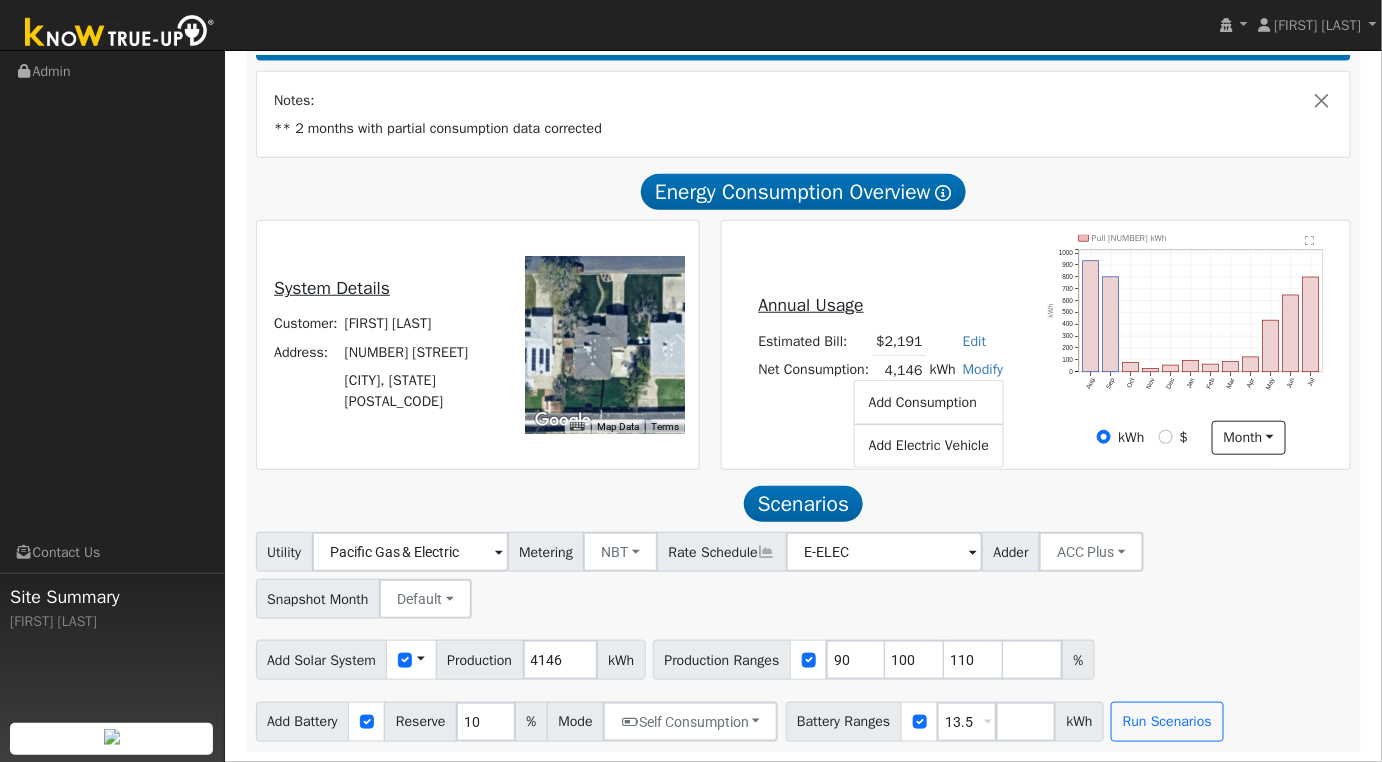 click on "Scenarios   Scenario" at bounding box center [804, 504] 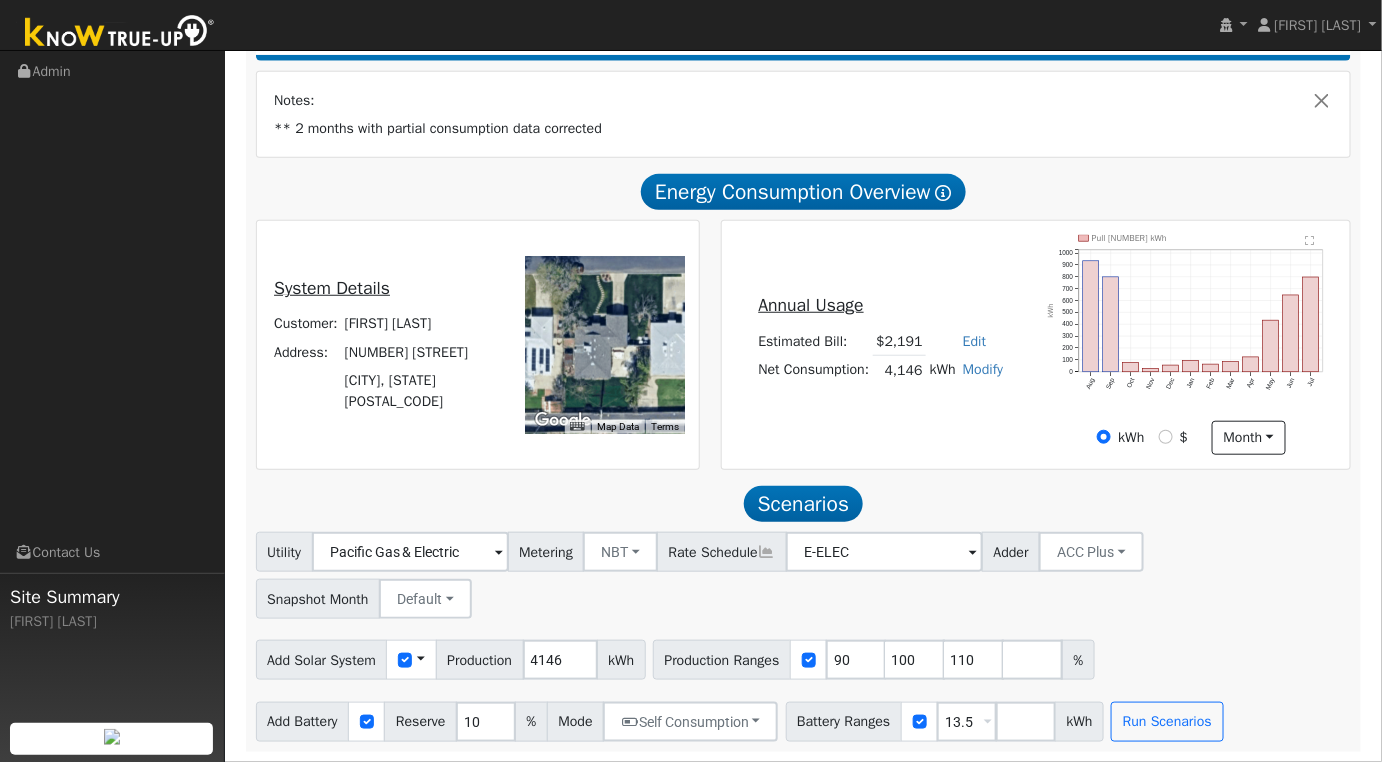 scroll, scrollTop: 338, scrollLeft: 0, axis: vertical 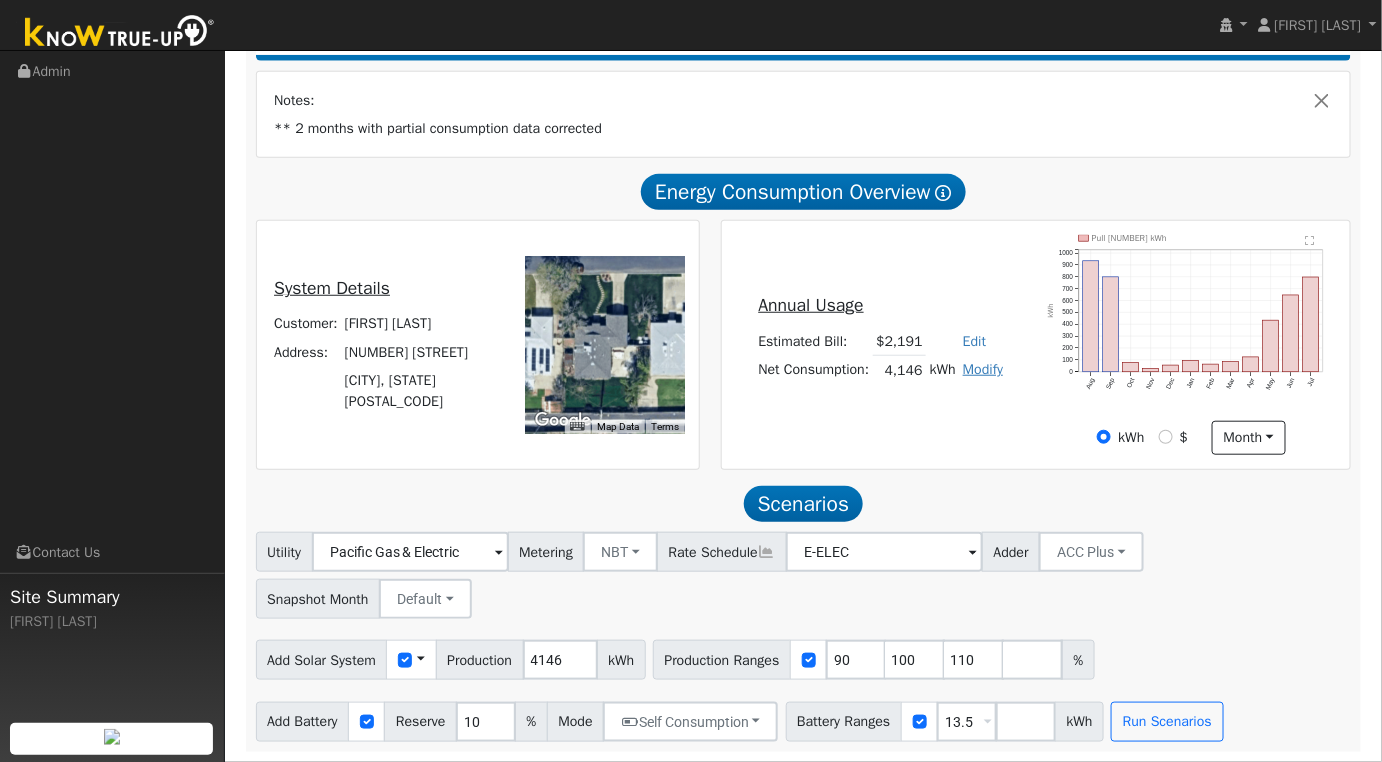 click on "Modify" at bounding box center [983, 369] 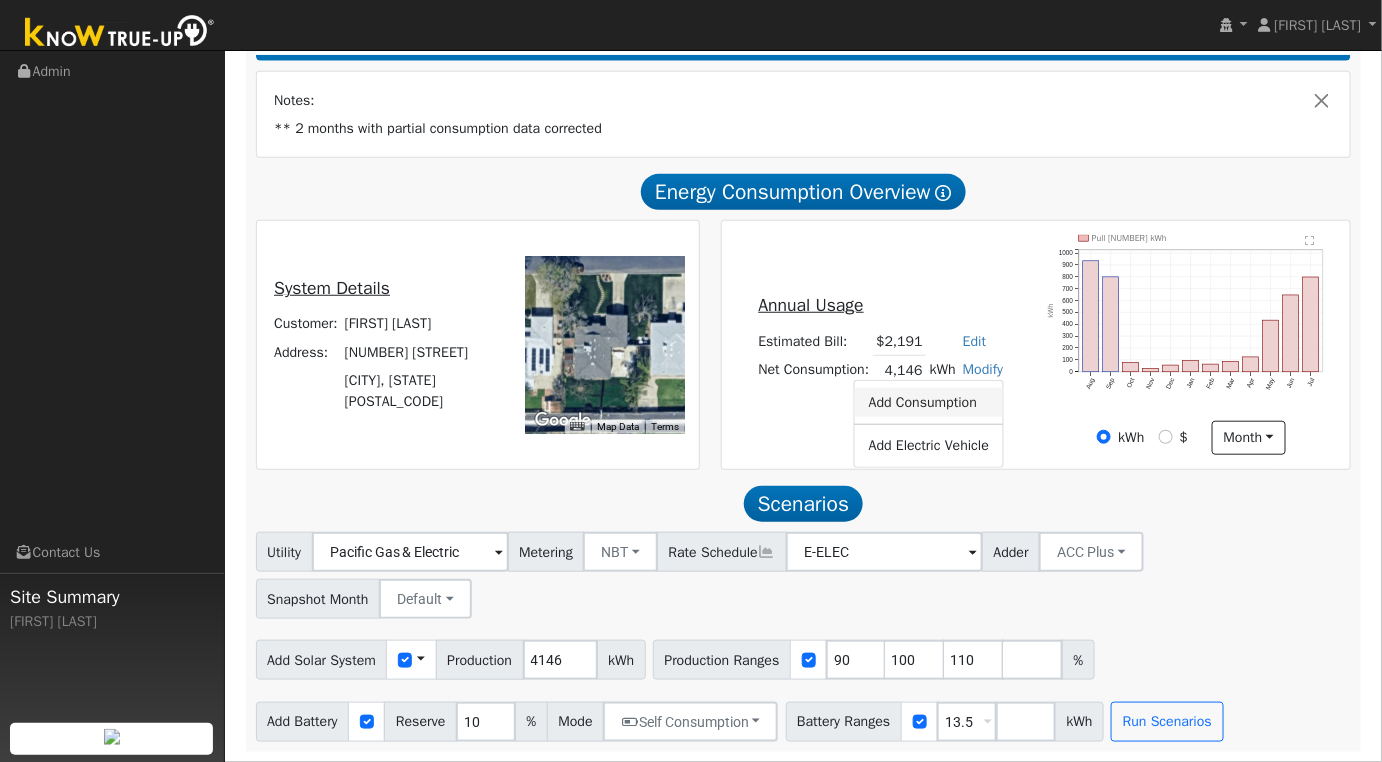 click on "Add Consumption" at bounding box center (929, 402) 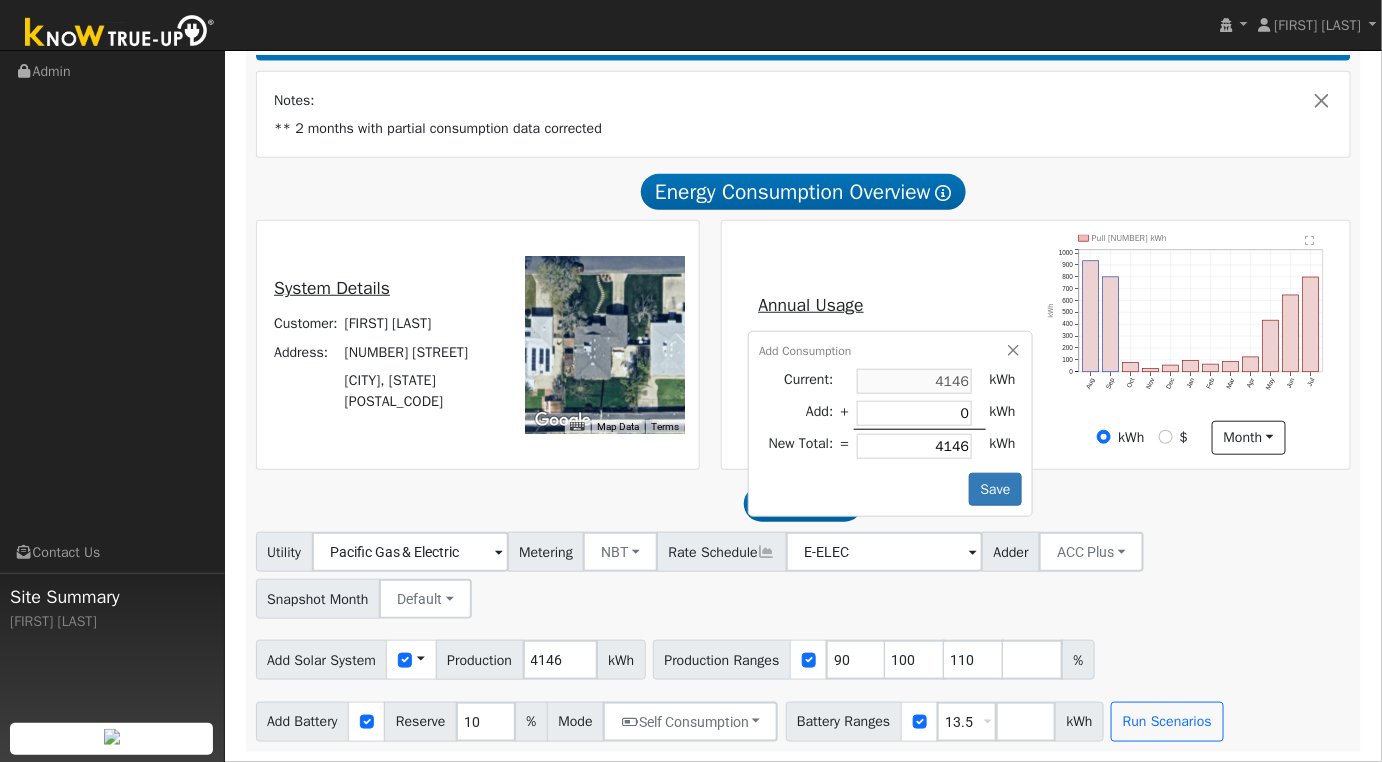 type on "3" 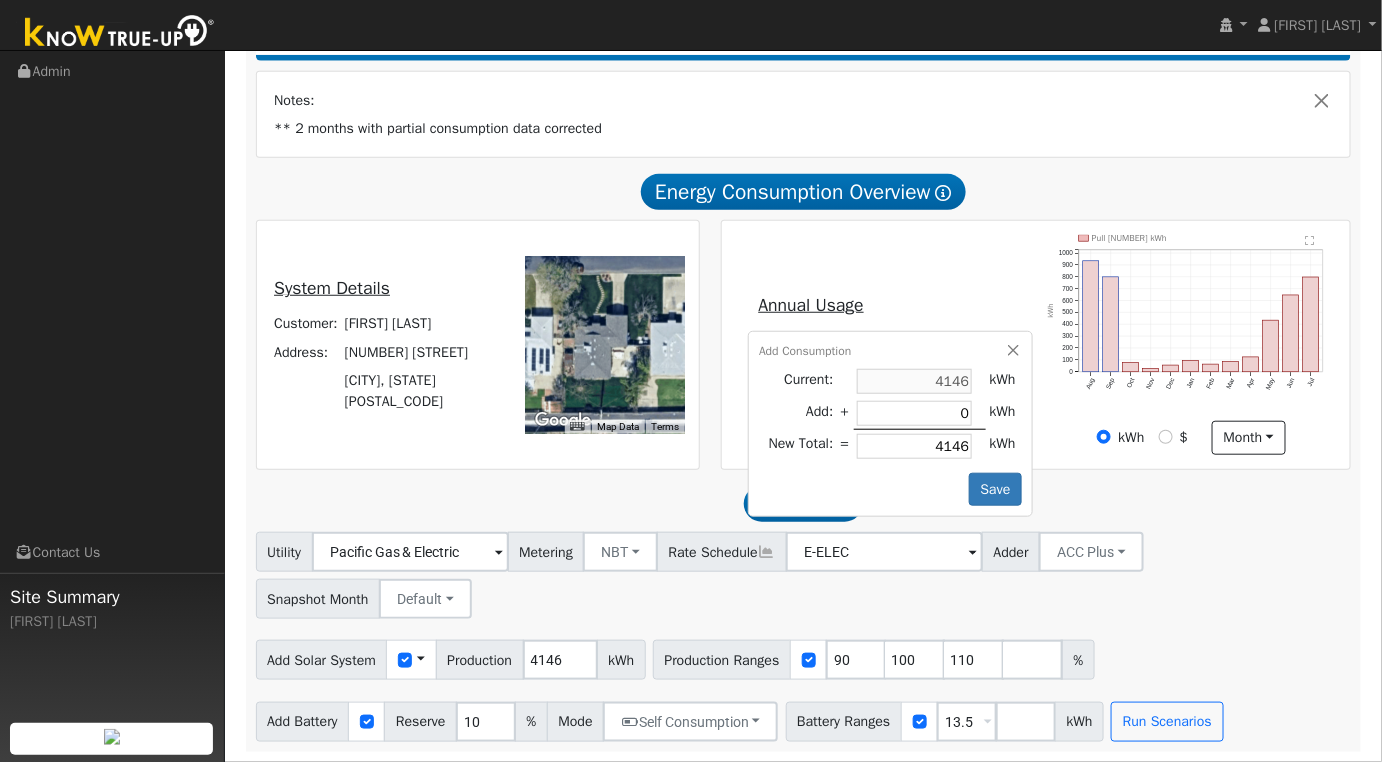 type on "4149" 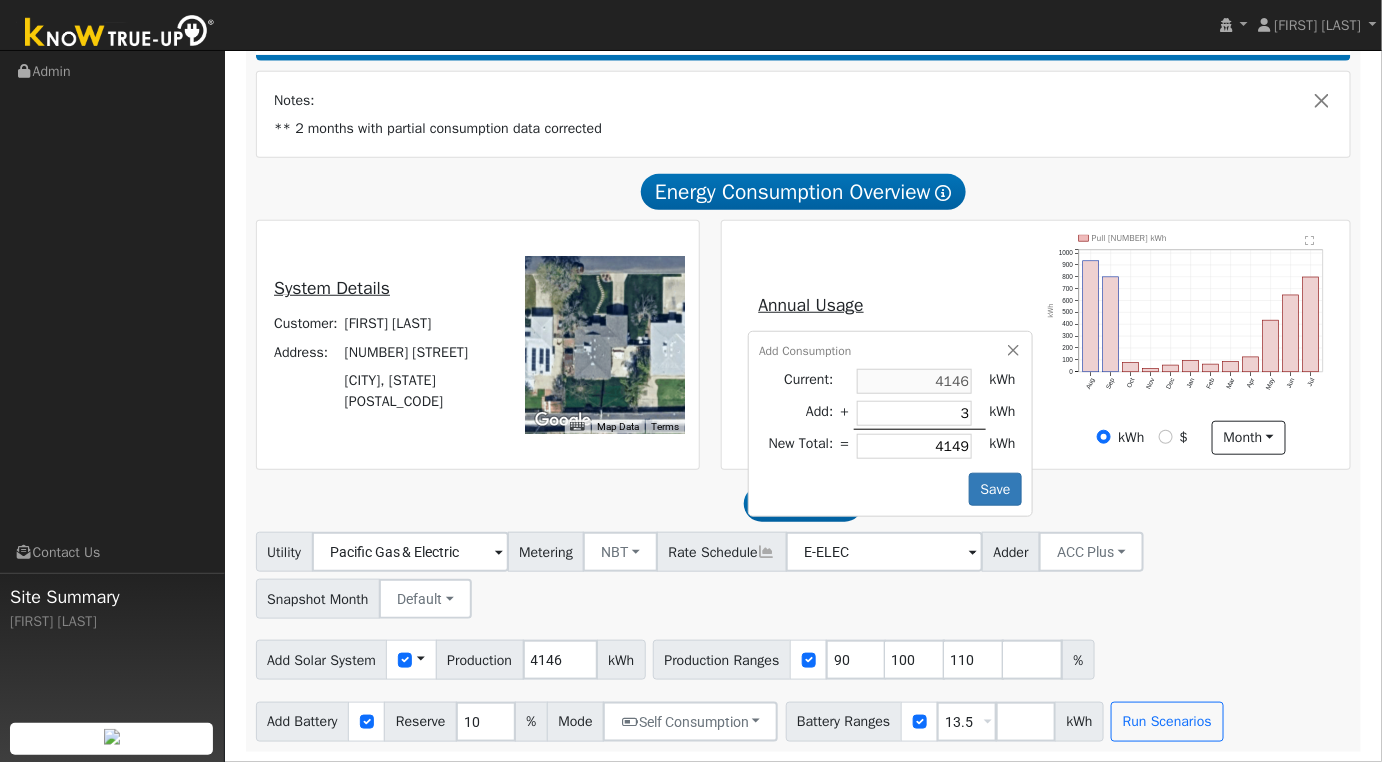 type on "33" 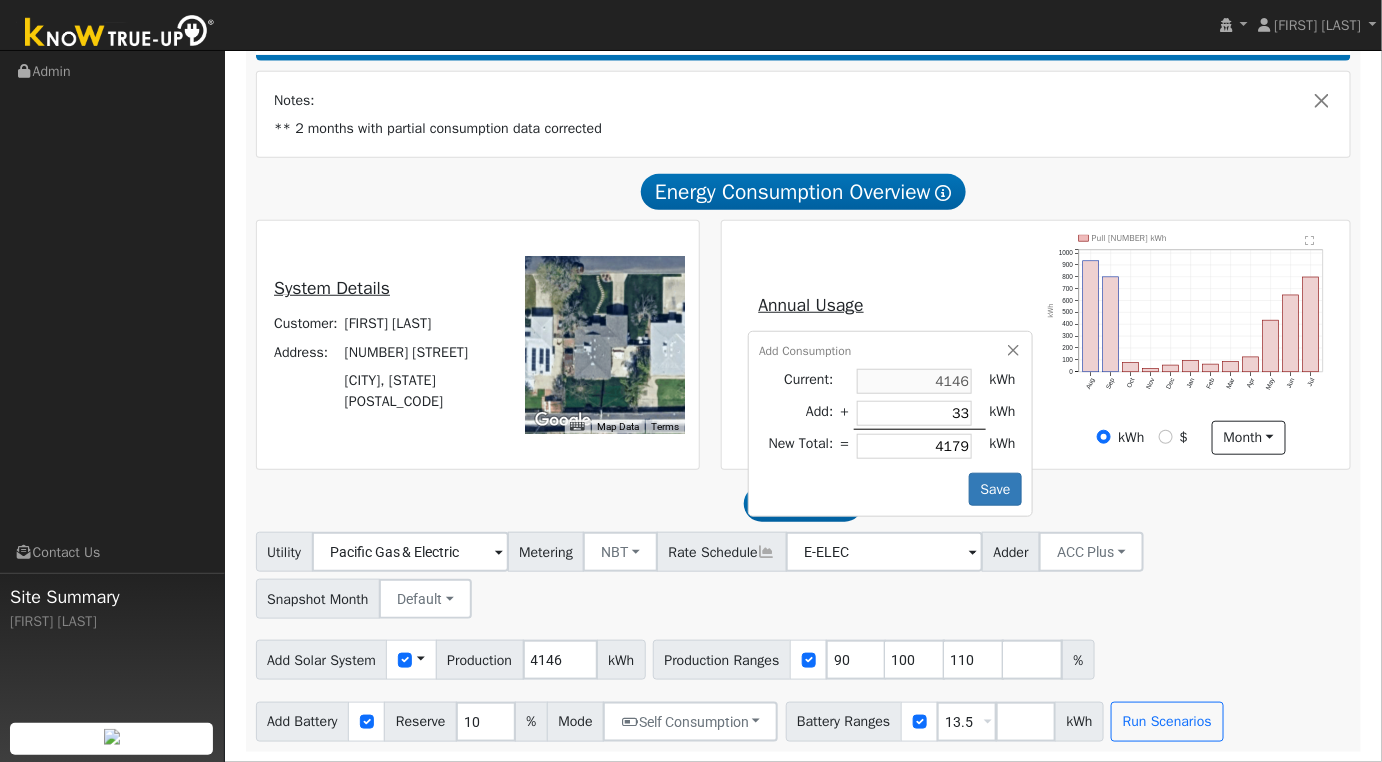 type on "335" 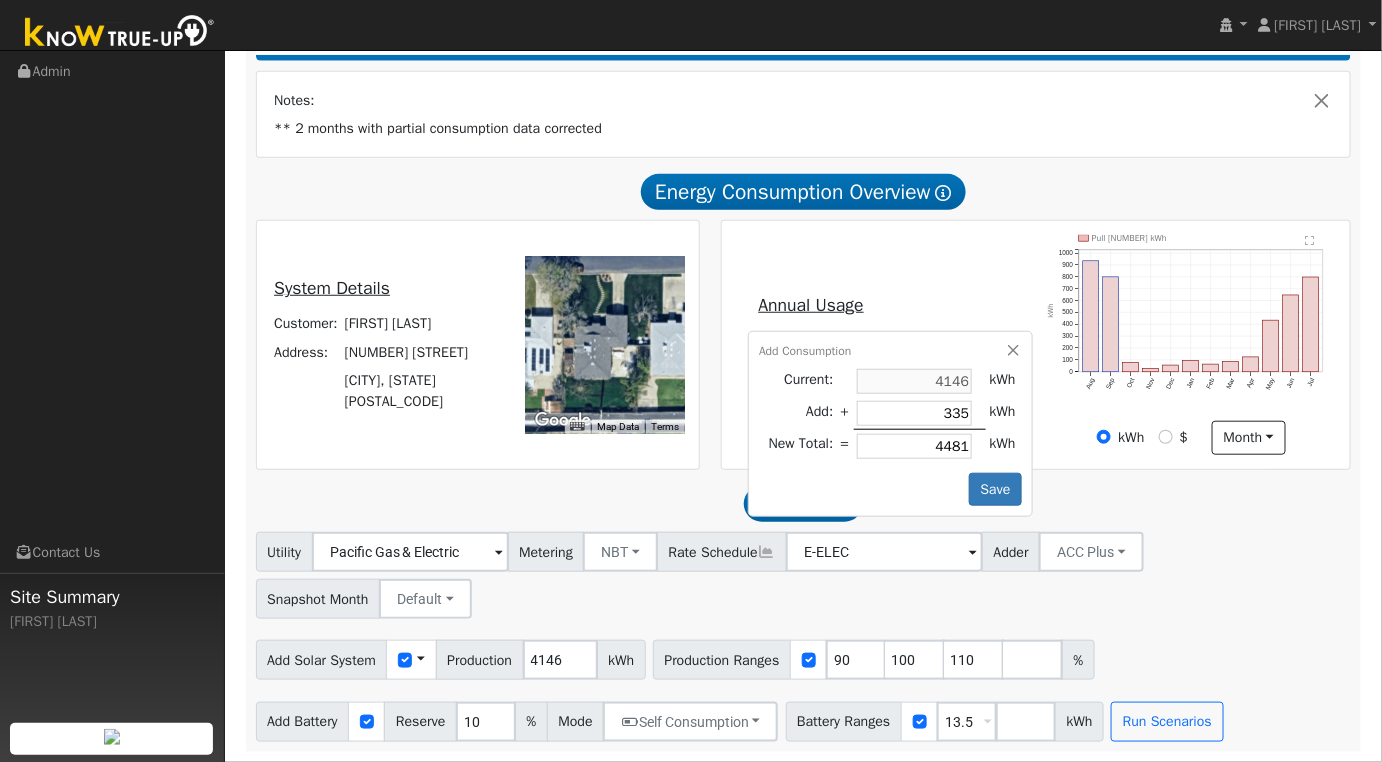 type on "3354" 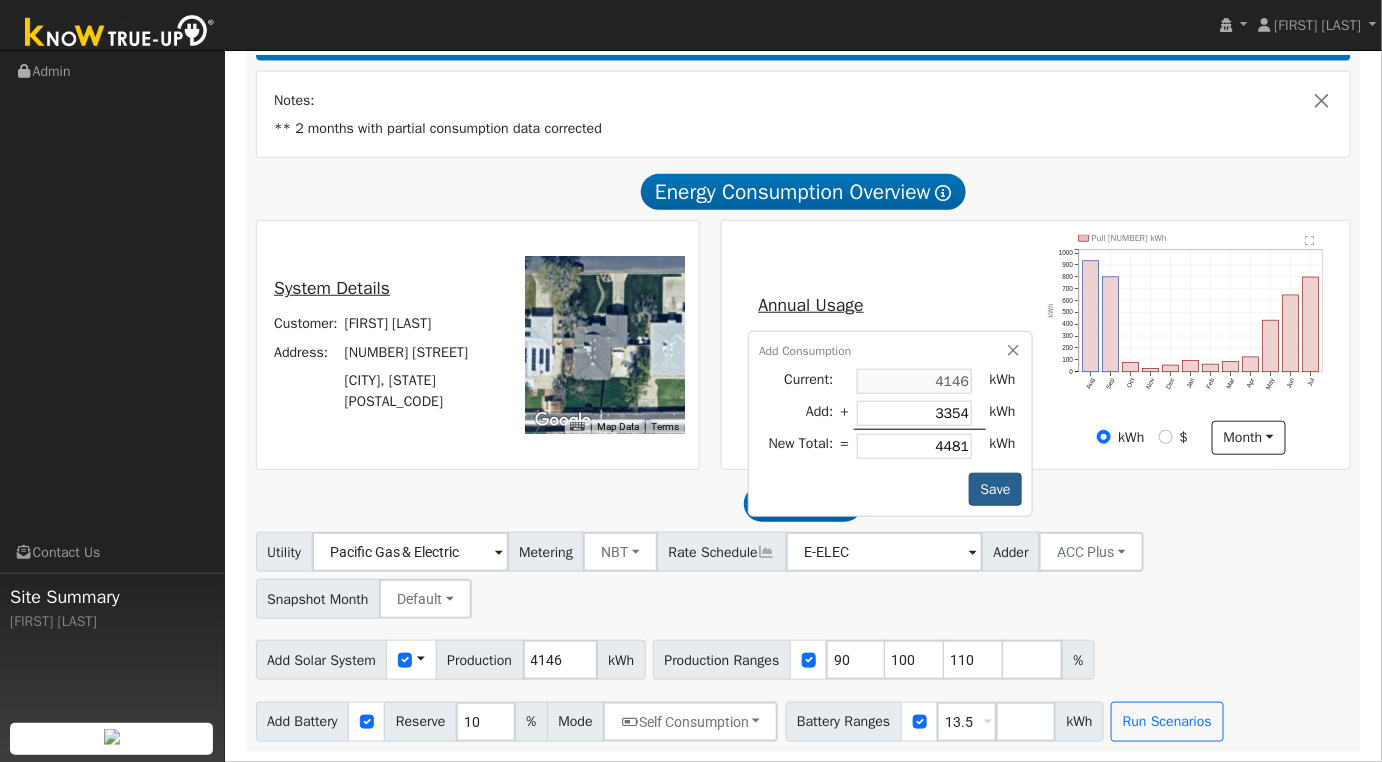 type on "3354" 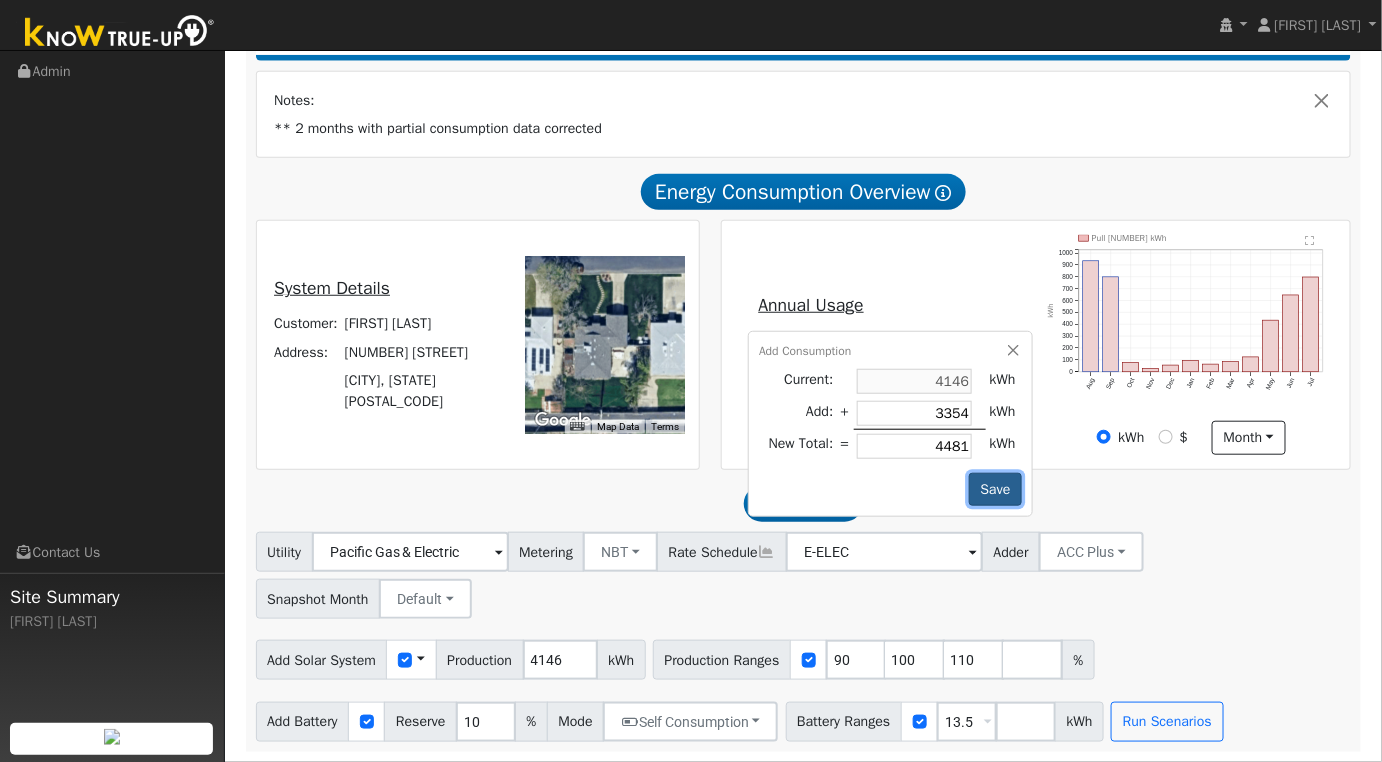 click on "Save" at bounding box center (995, 490) 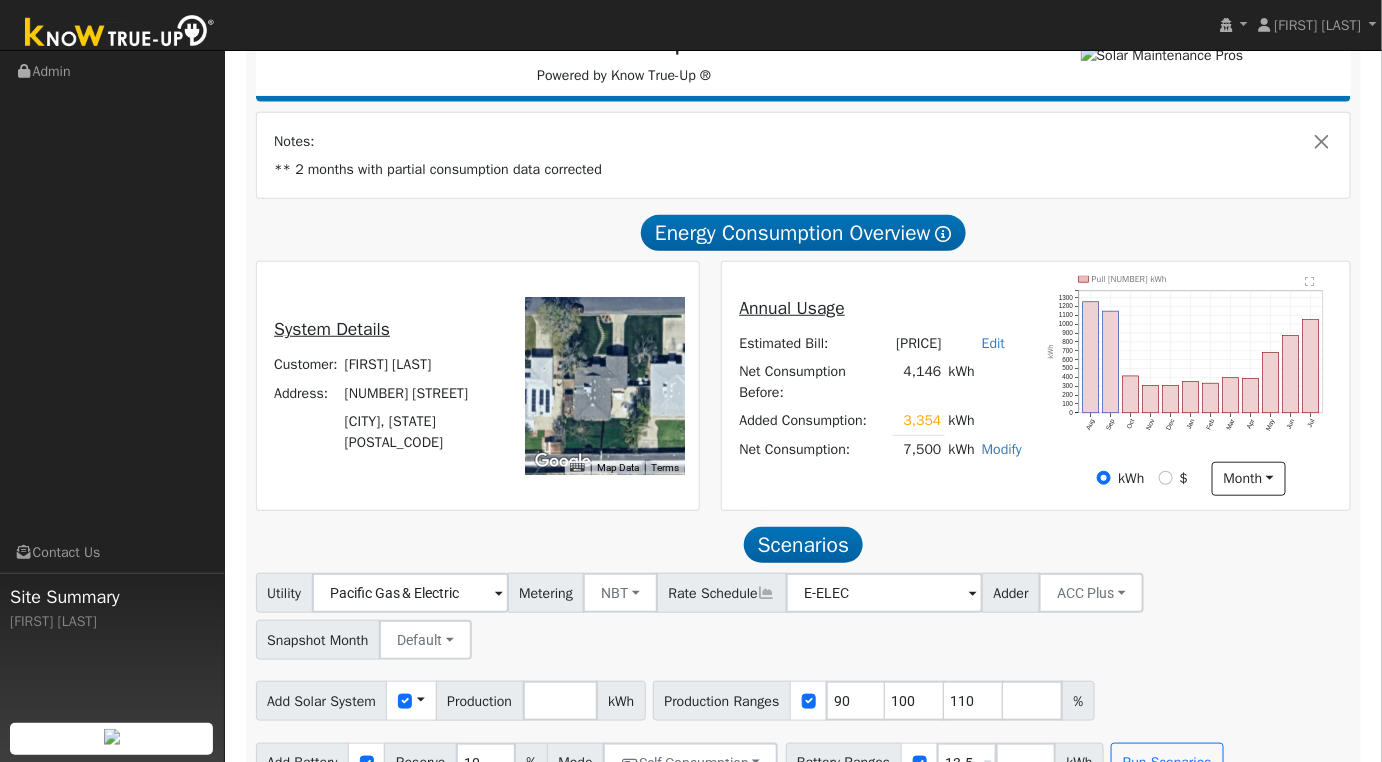 scroll, scrollTop: 338, scrollLeft: 0, axis: vertical 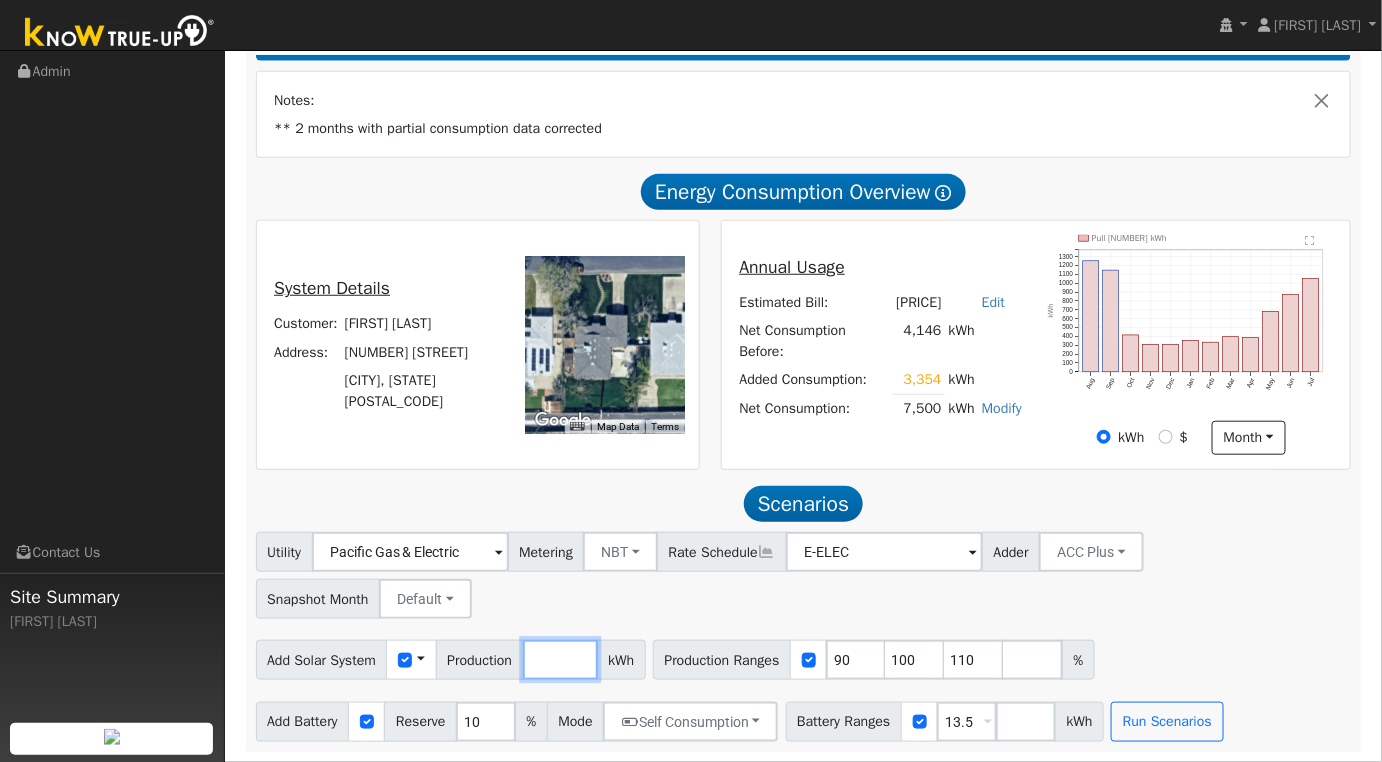 click on "[NUMBER]" at bounding box center (560, 660) 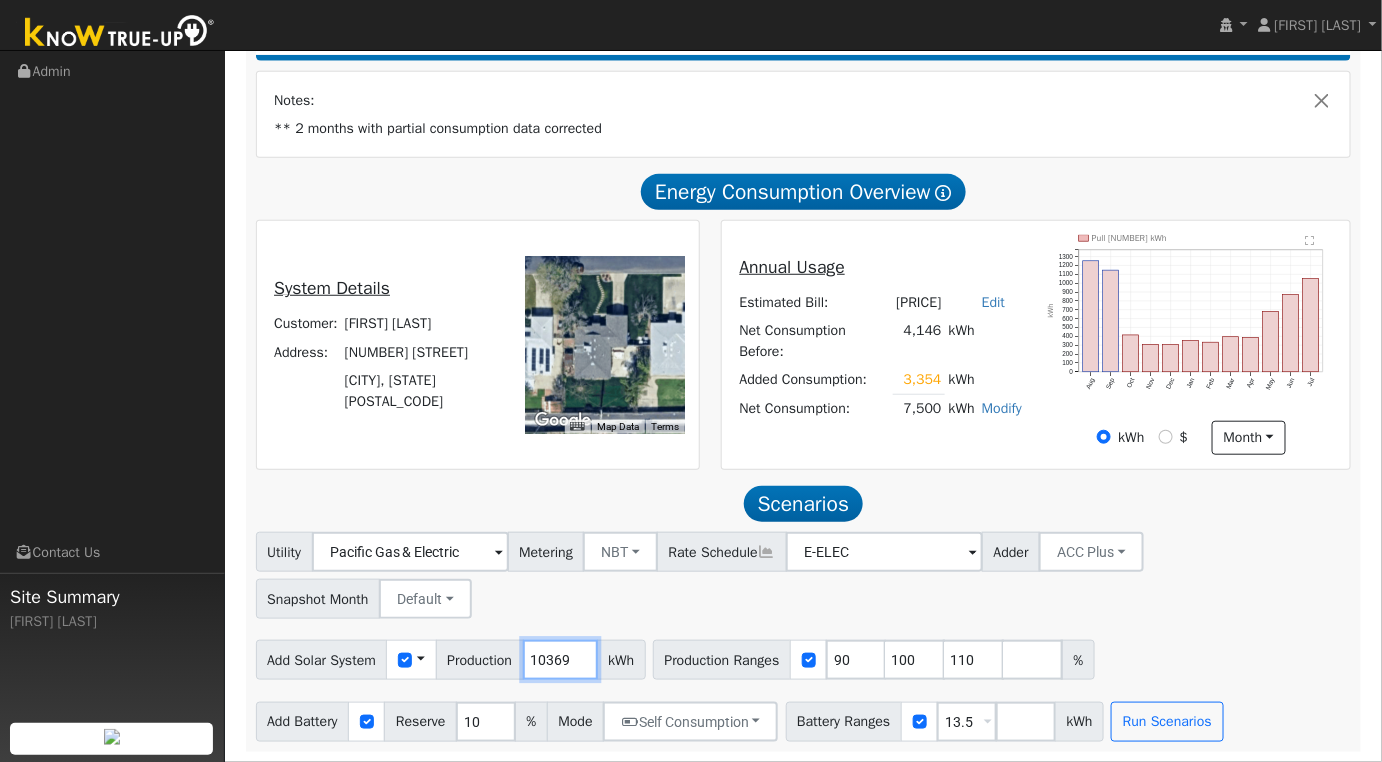 type on "10369" 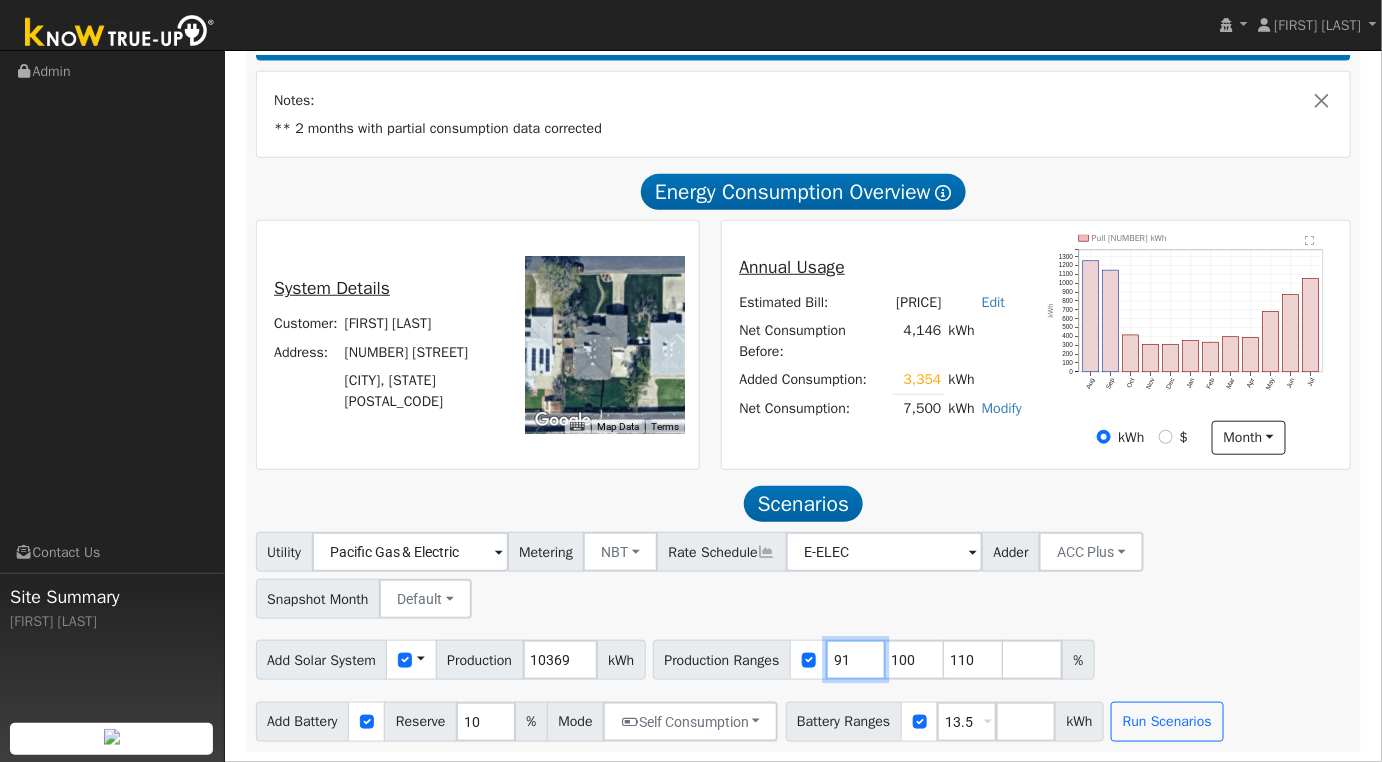 click on "91" at bounding box center (856, 660) 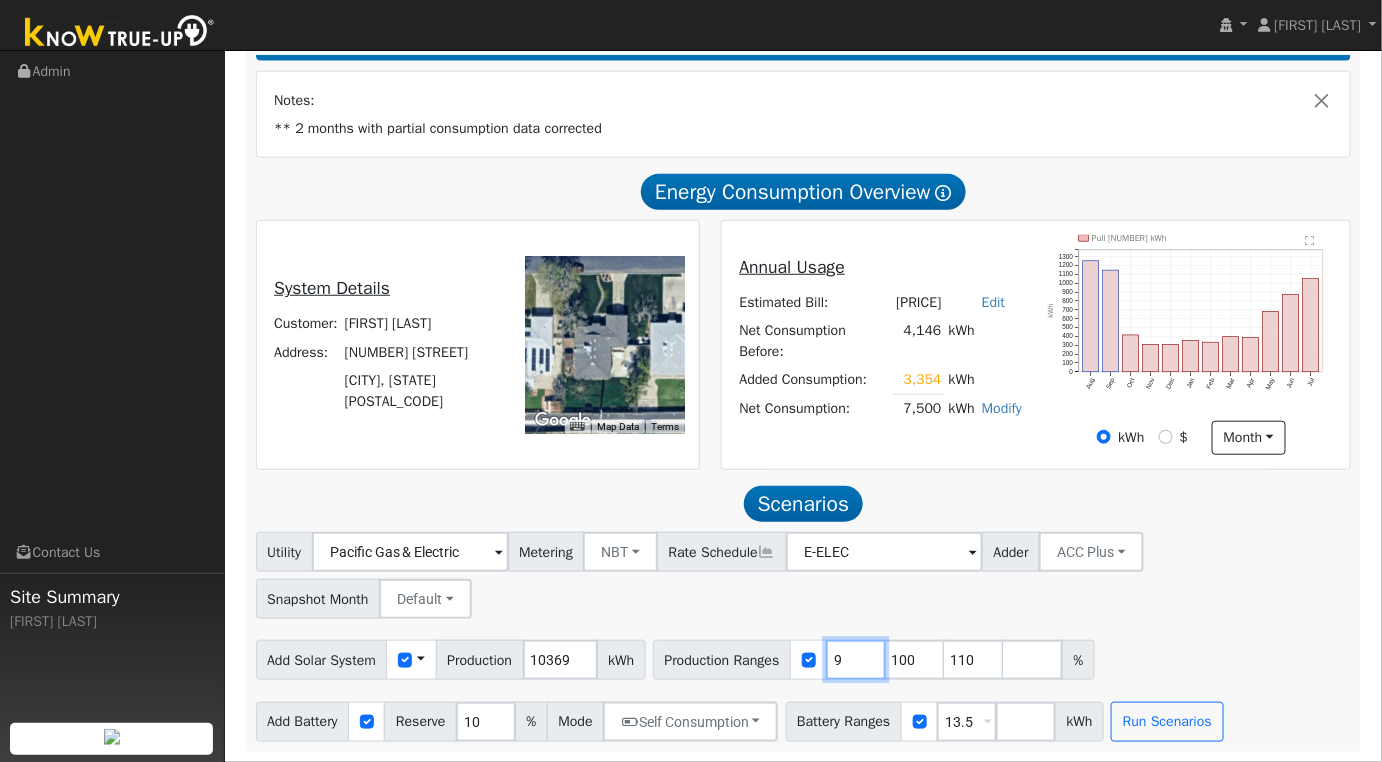 type on "100" 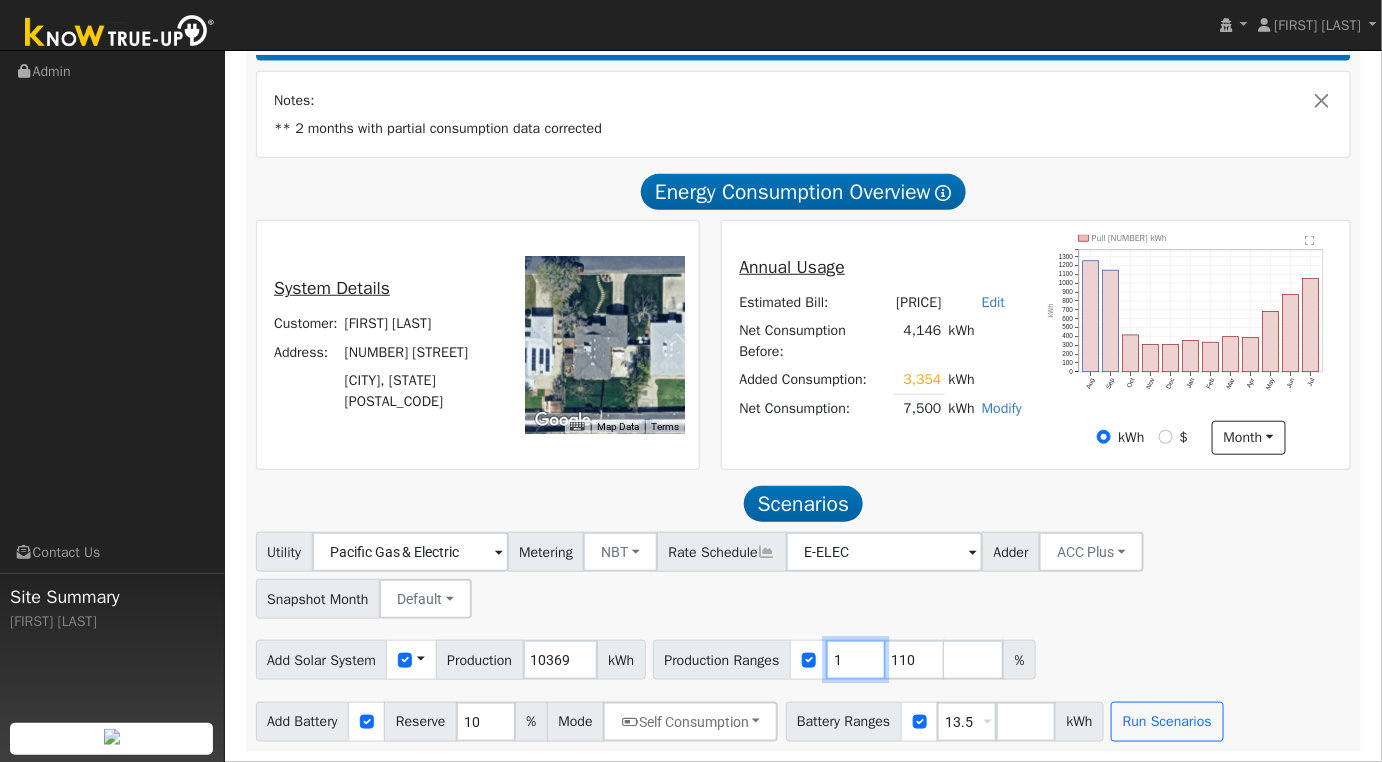 type on "110" 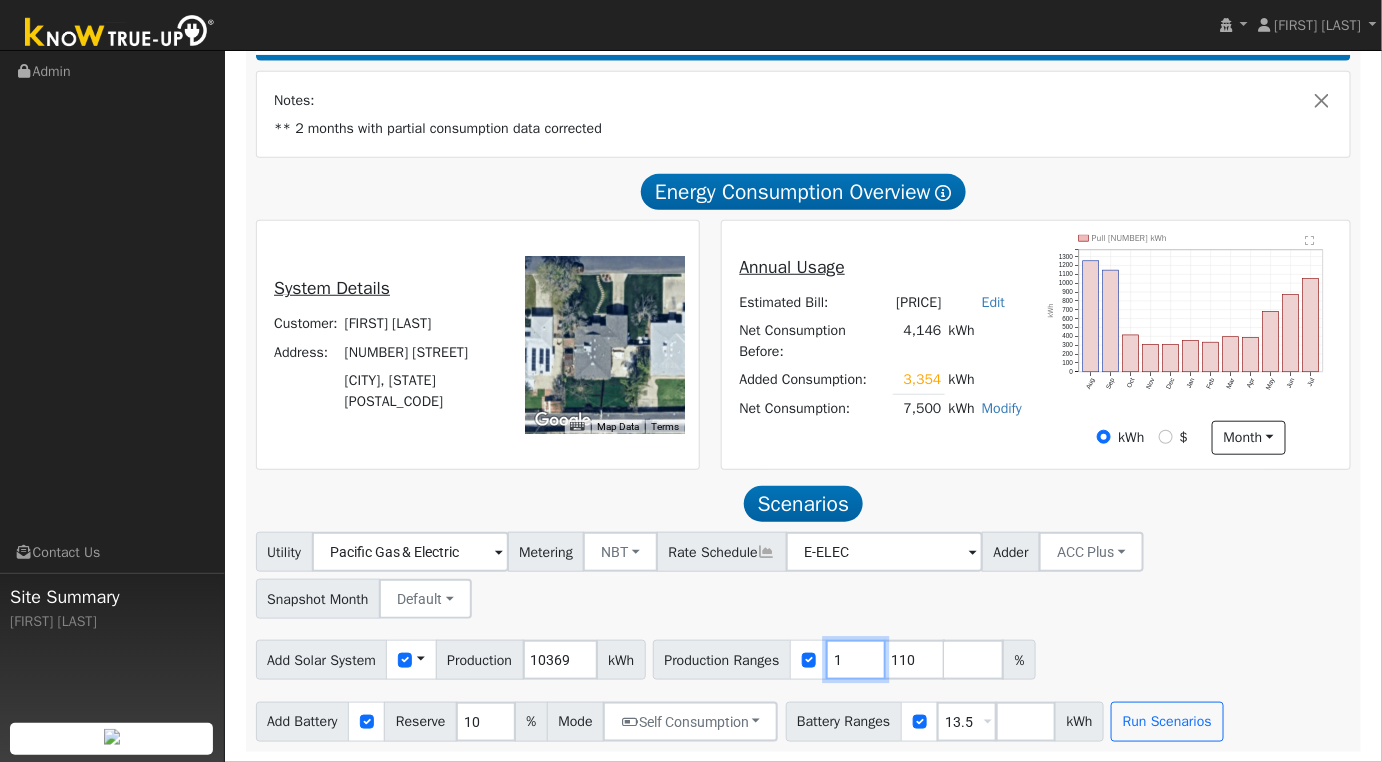 type 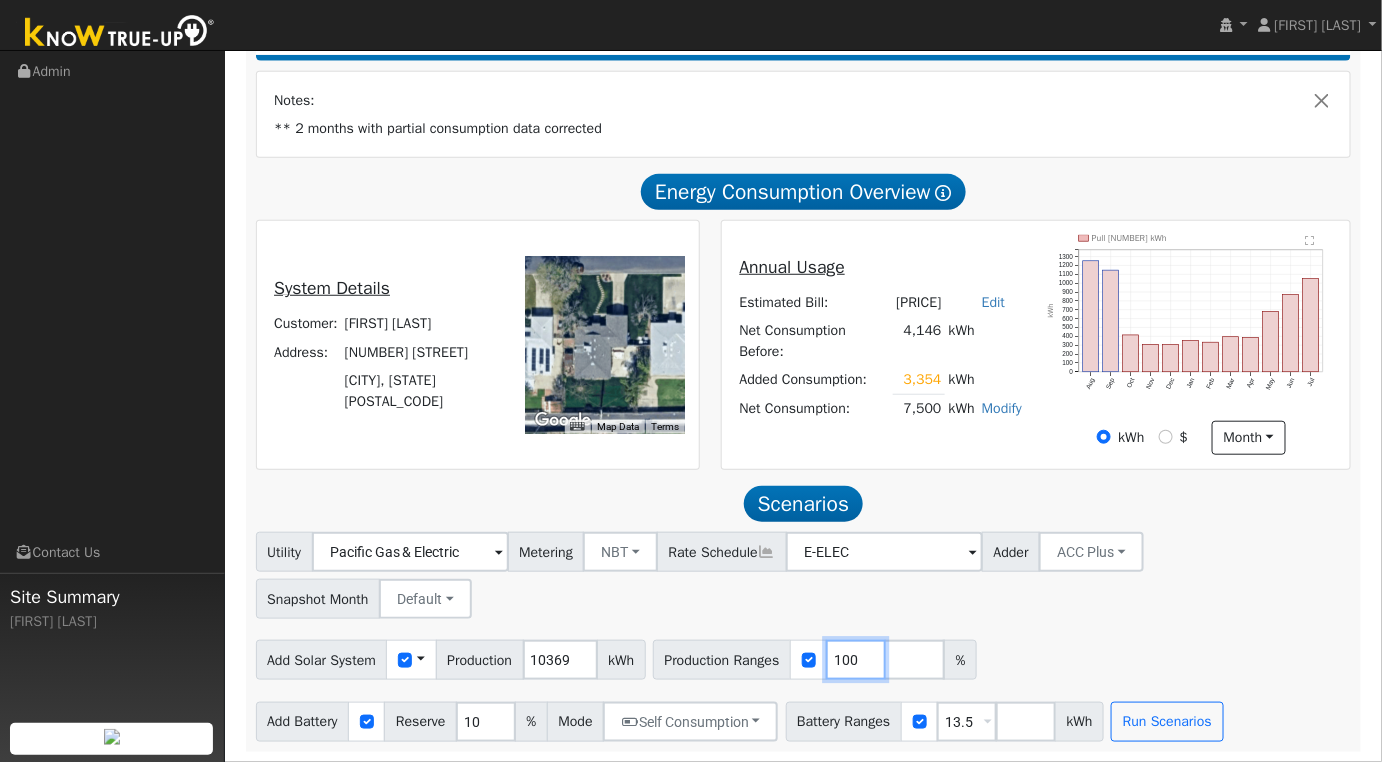 type on "100" 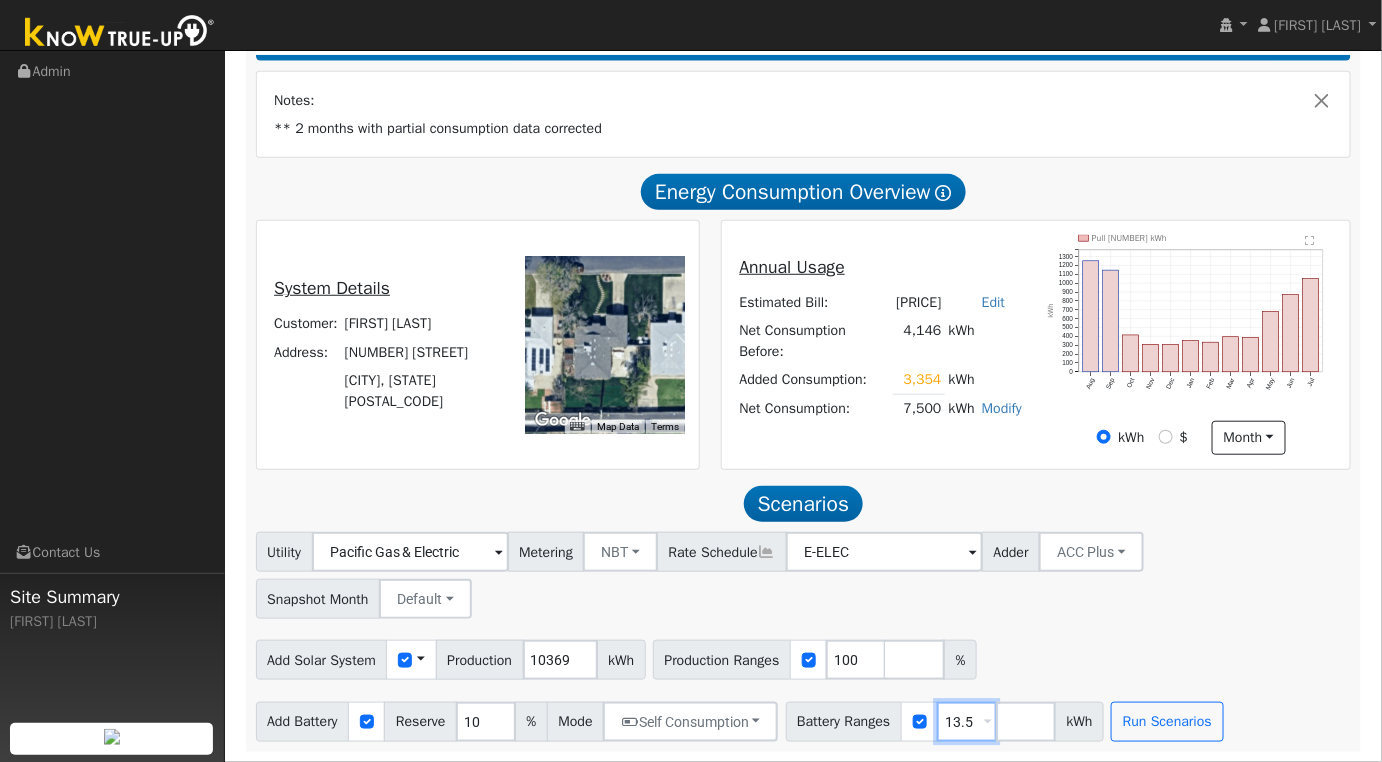 click on "13.5" at bounding box center [967, 722] 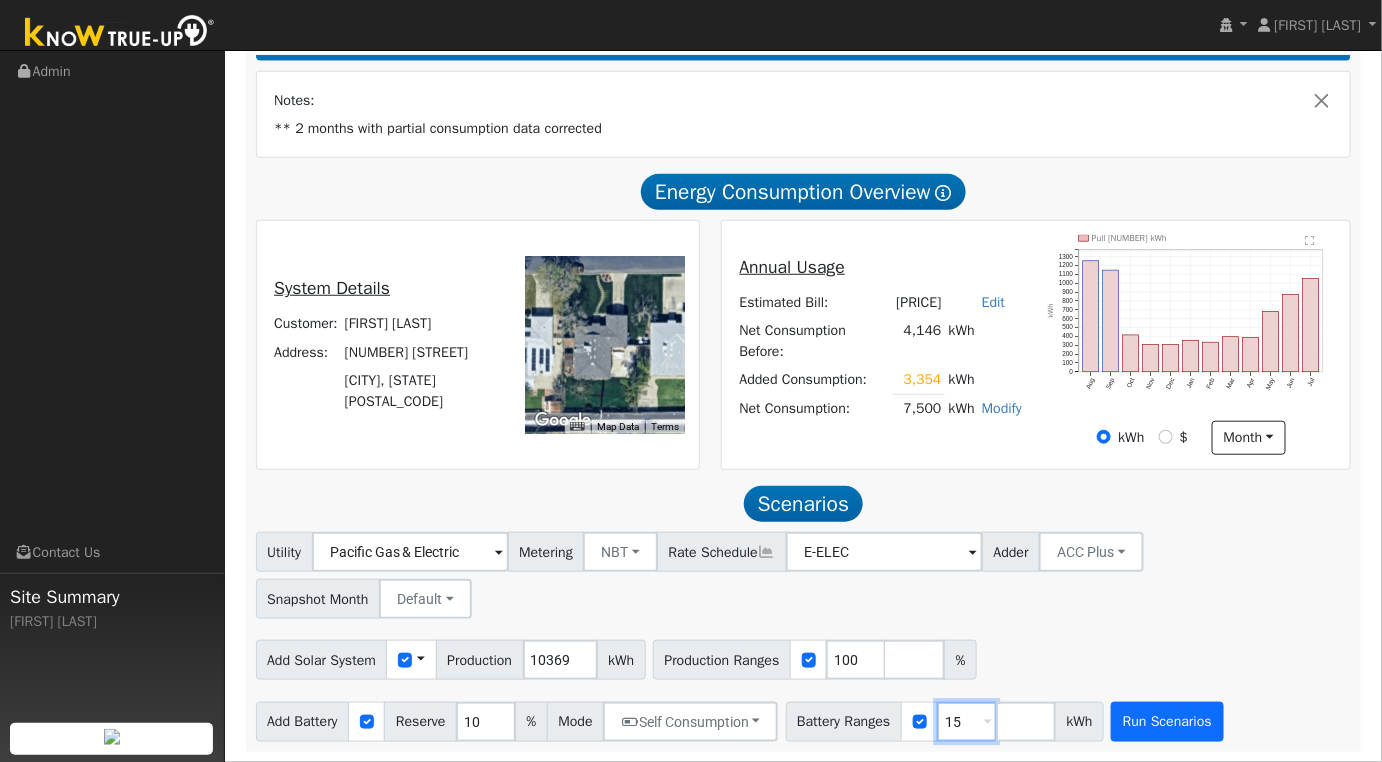 type on "15" 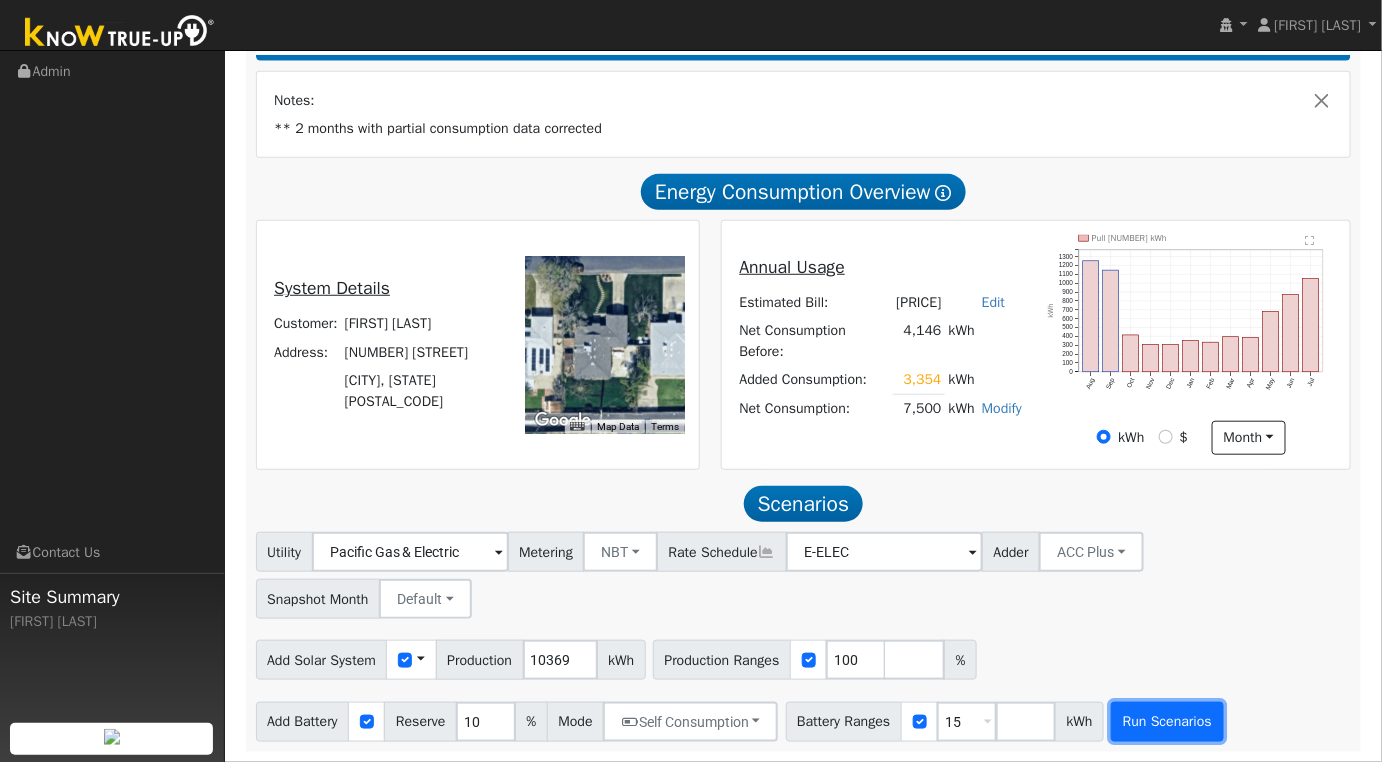 click on "Run Scenarios" at bounding box center (1167, 722) 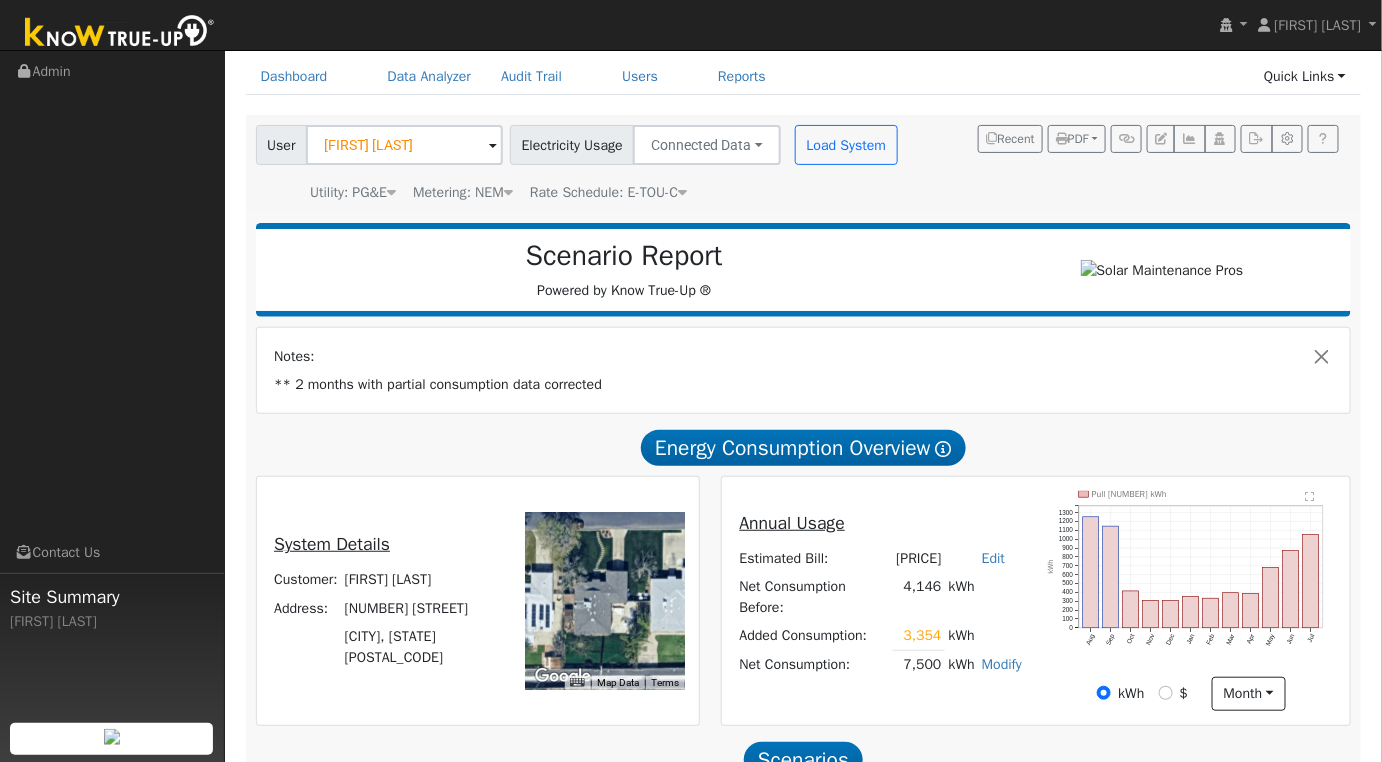 scroll, scrollTop: 0, scrollLeft: 0, axis: both 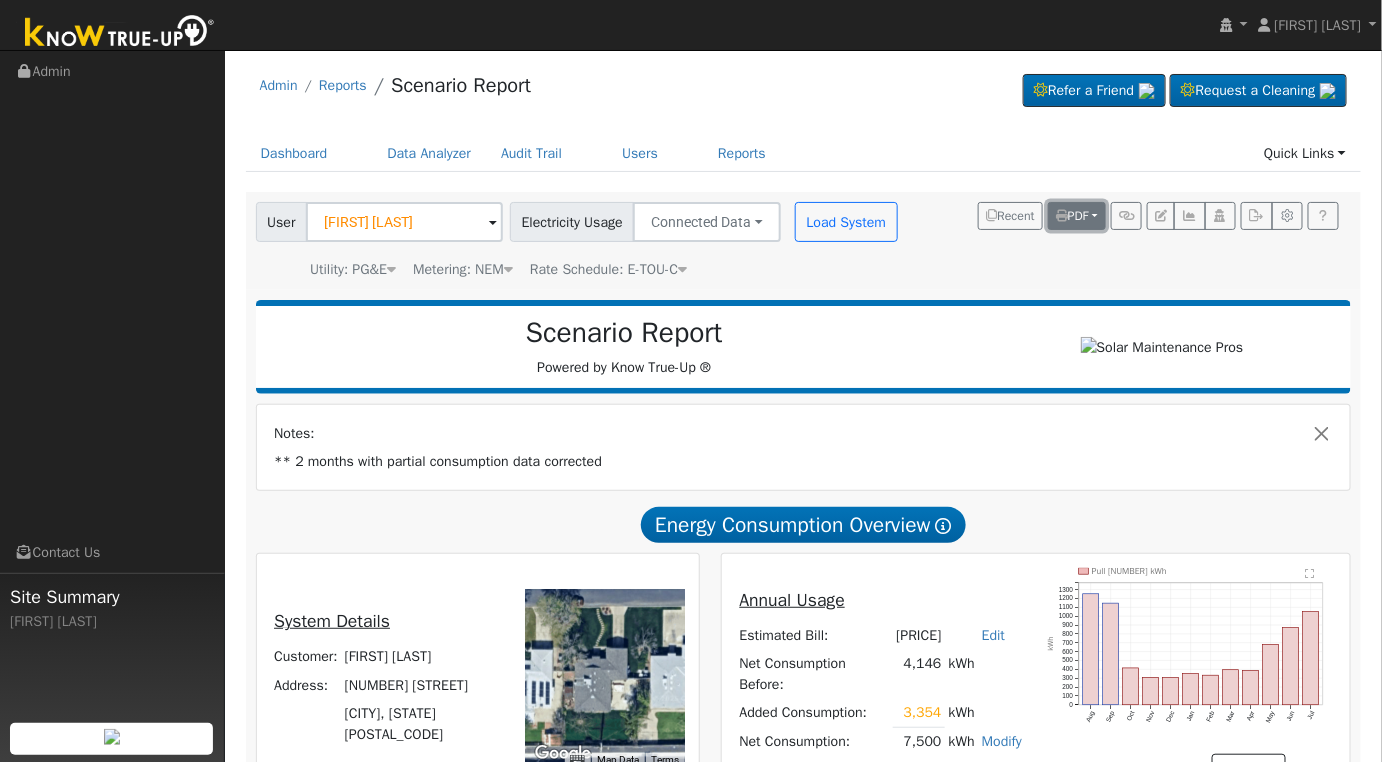 click on "PDF" at bounding box center [1077, 216] 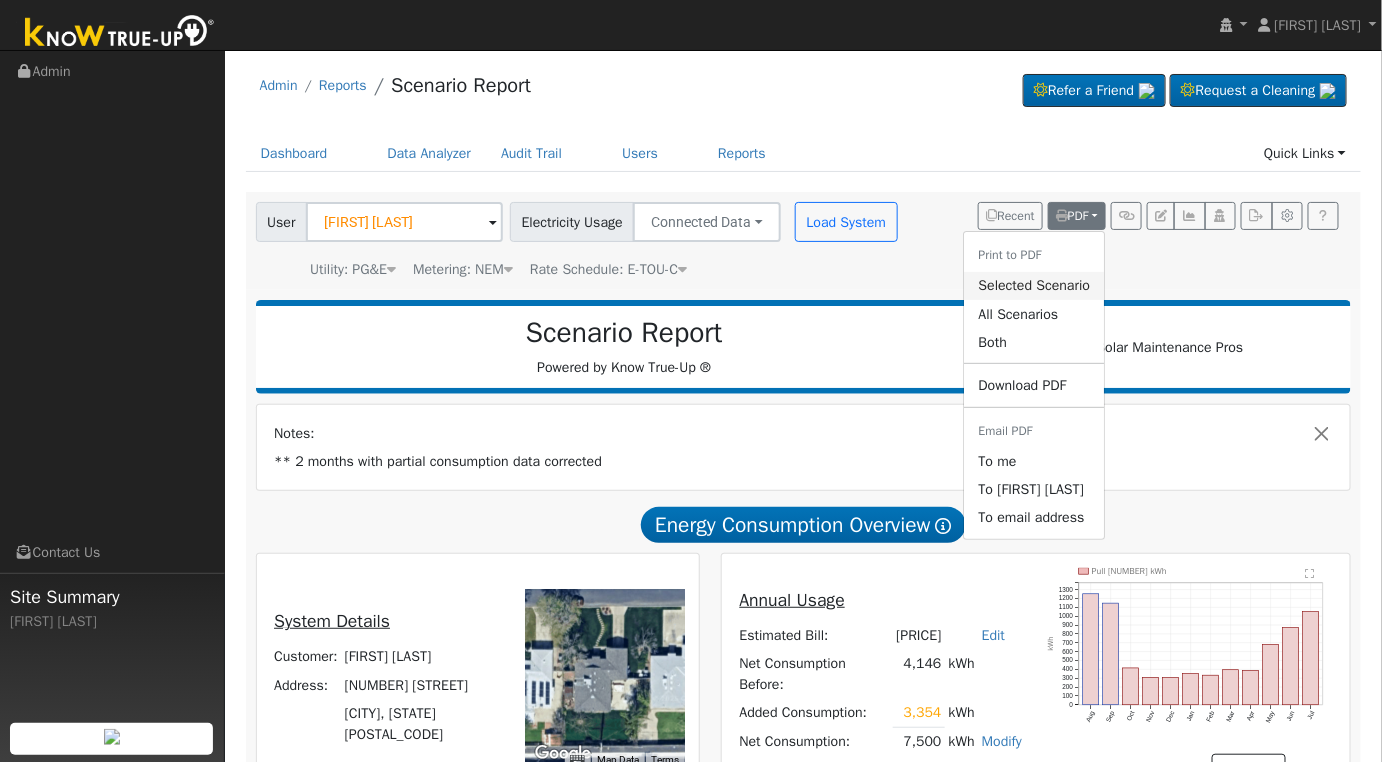 click on "Selected Scenario" at bounding box center [1035, 286] 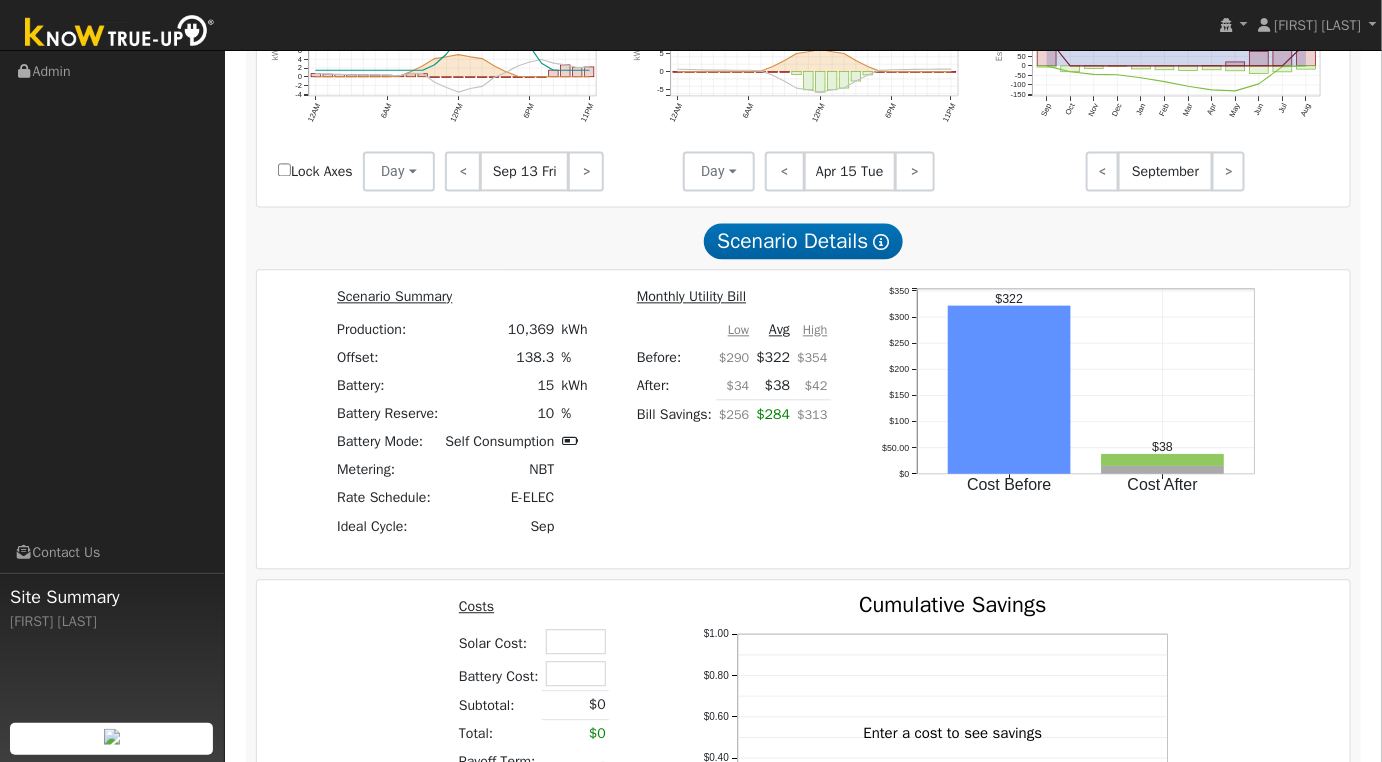 scroll, scrollTop: 1620, scrollLeft: 0, axis: vertical 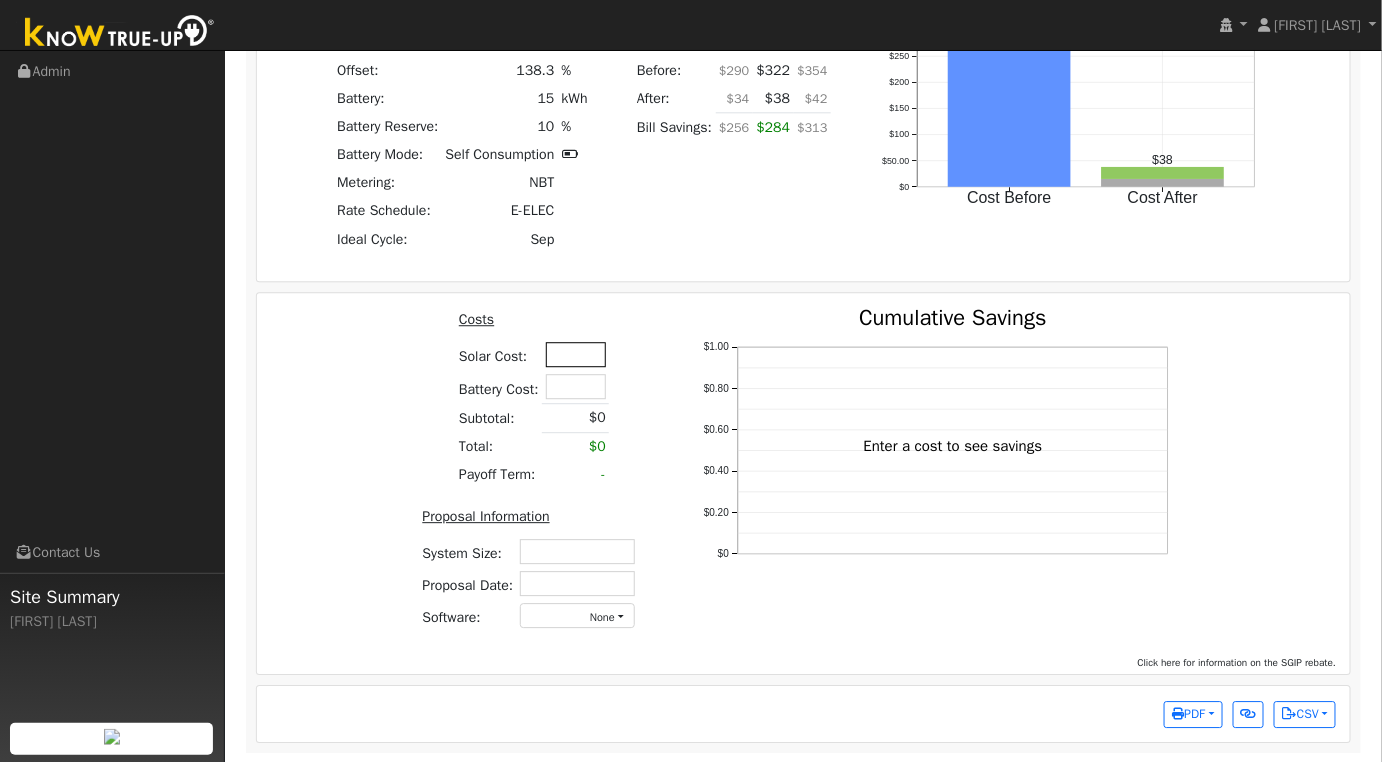 click at bounding box center [576, 354] 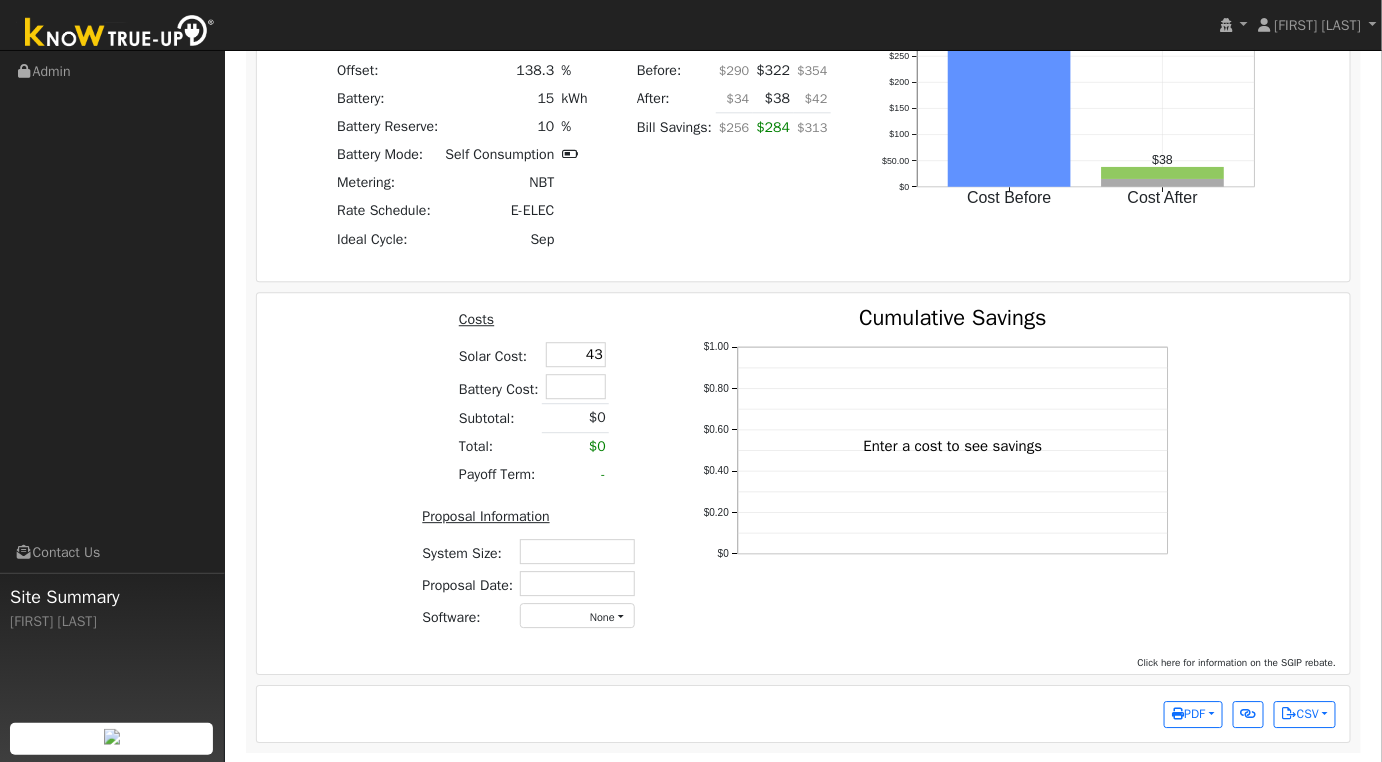 type on "4" 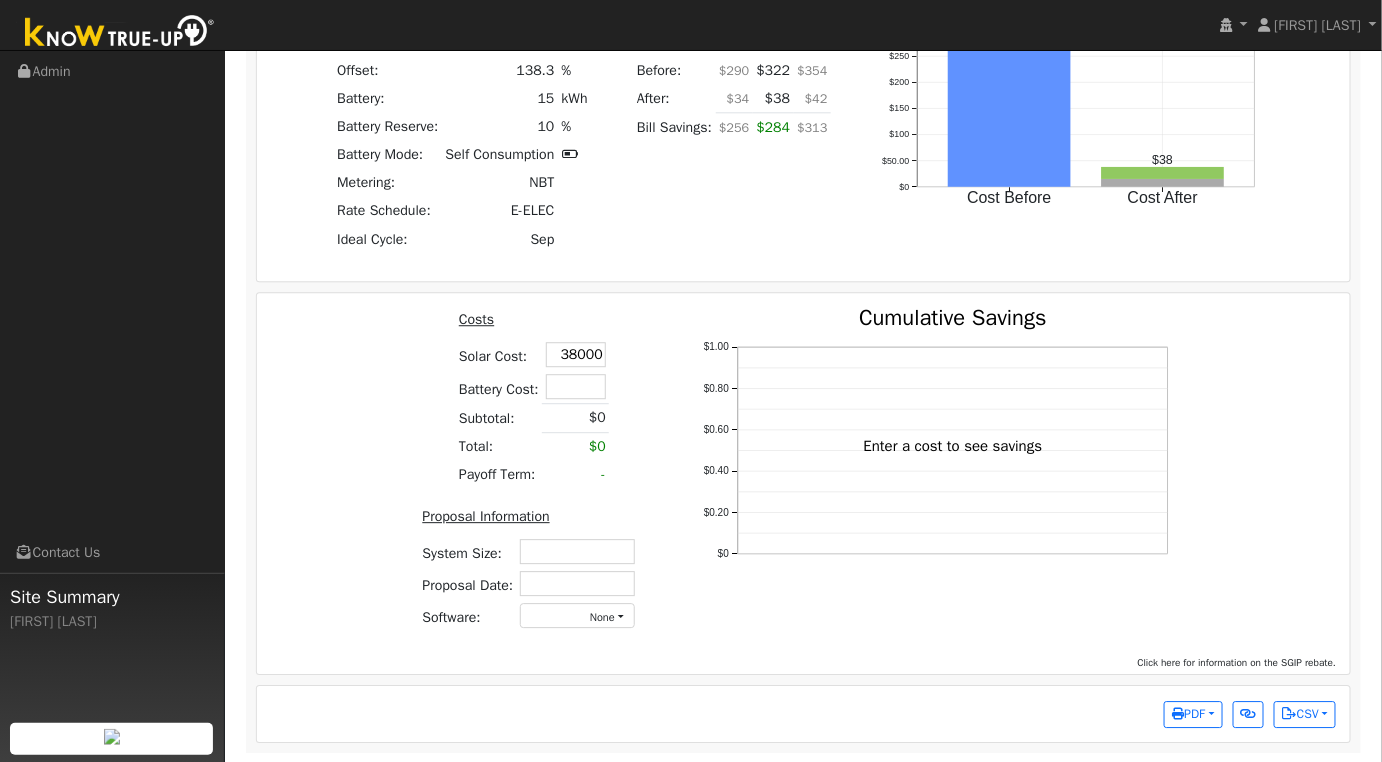 type on "$38,000" 